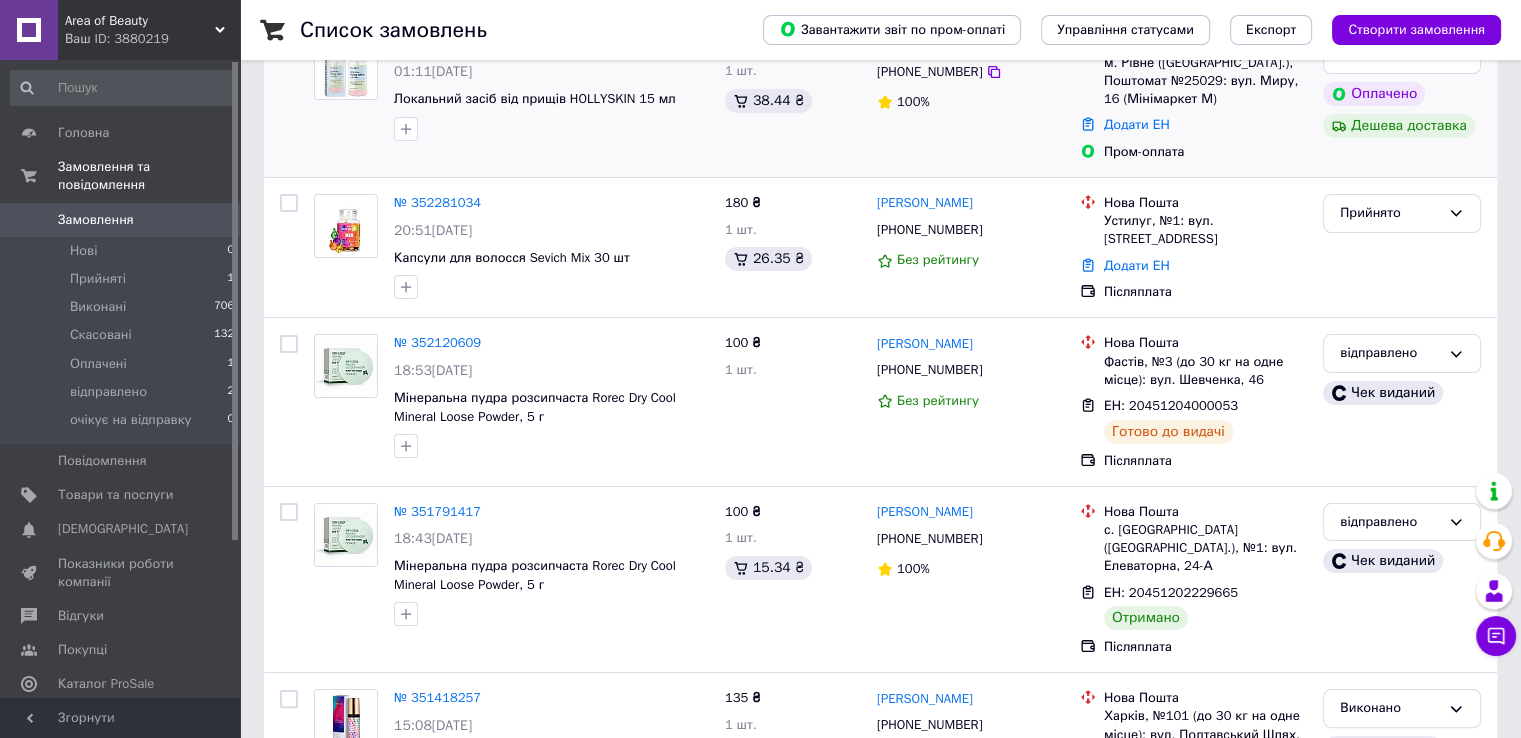 scroll, scrollTop: 300, scrollLeft: 0, axis: vertical 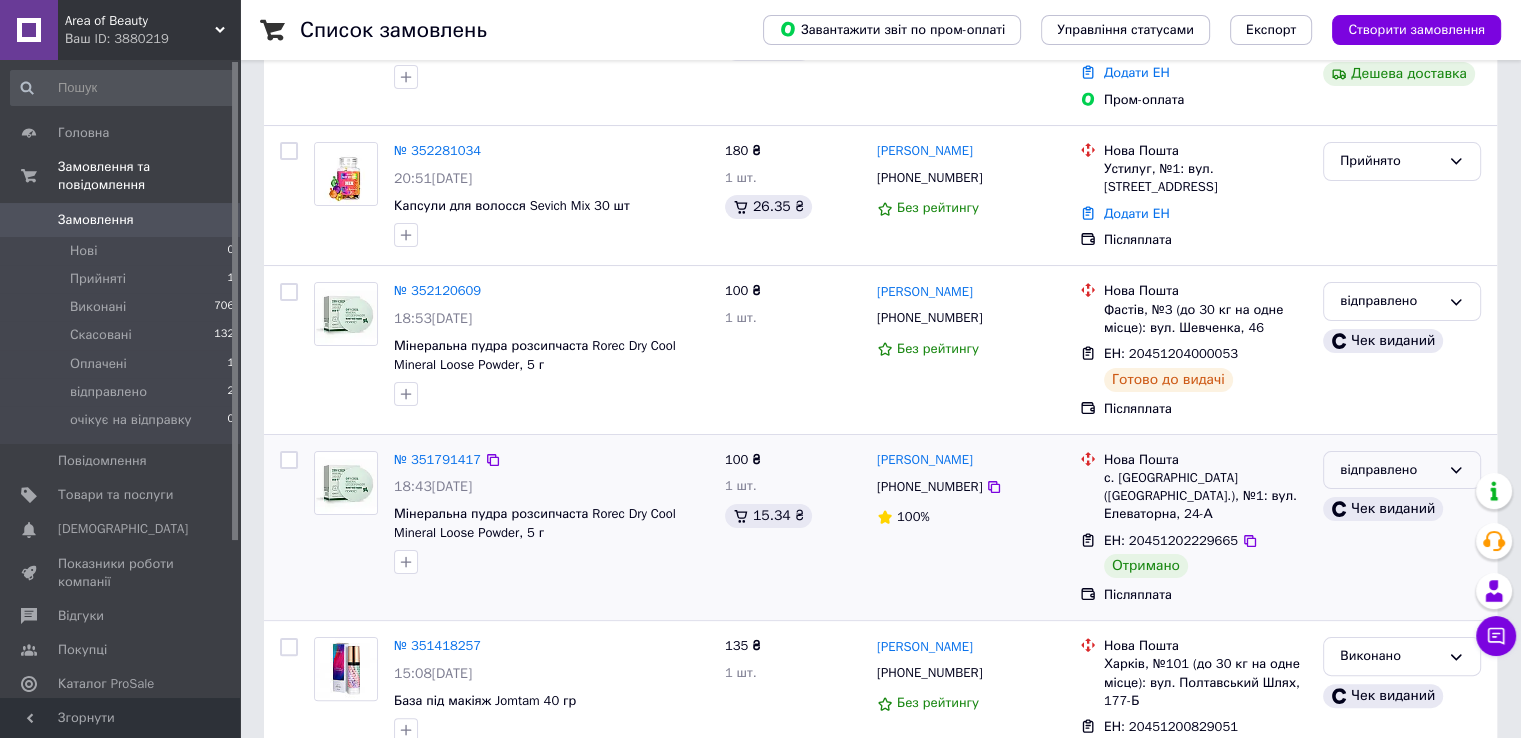 click on "відправлено" at bounding box center [1390, 470] 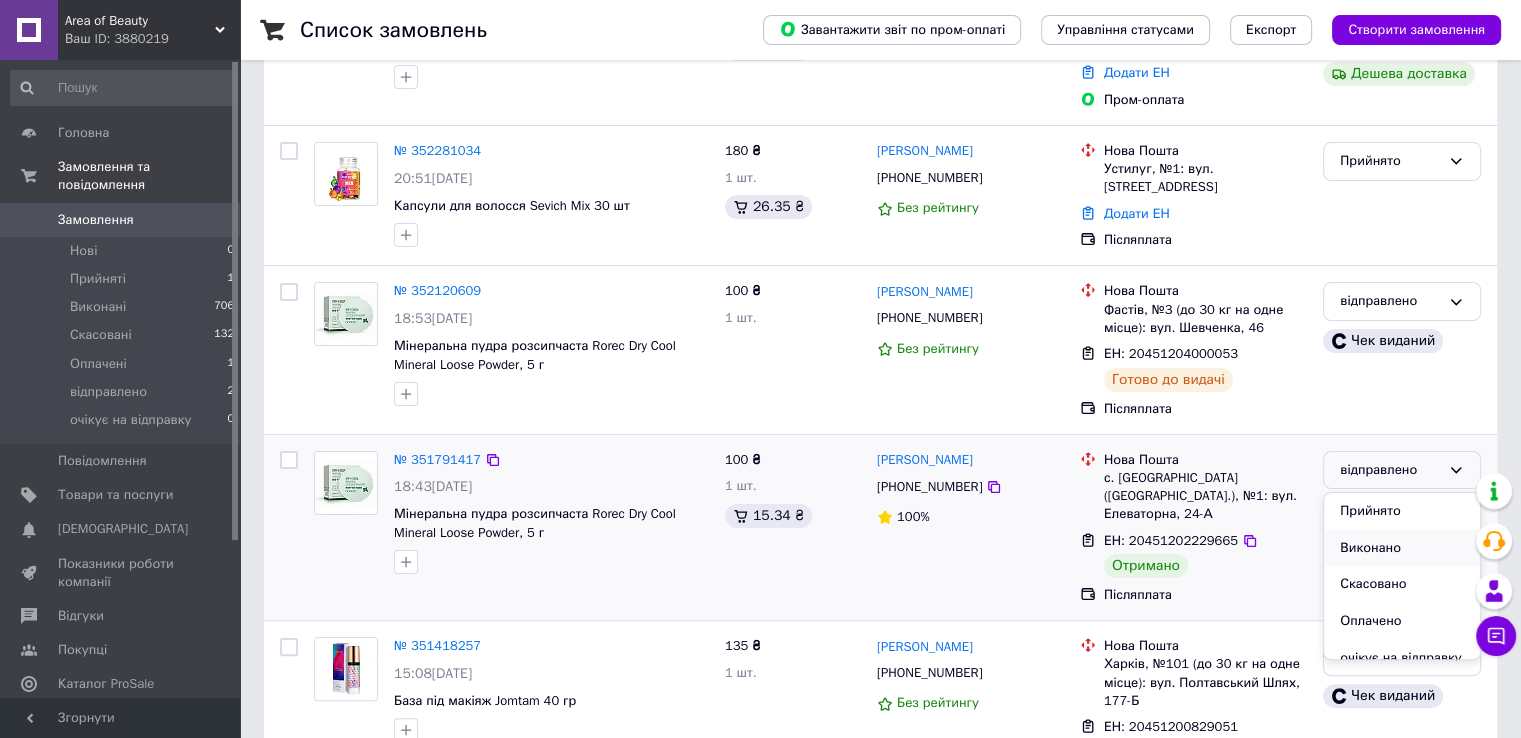 click on "Виконано" at bounding box center (1402, 548) 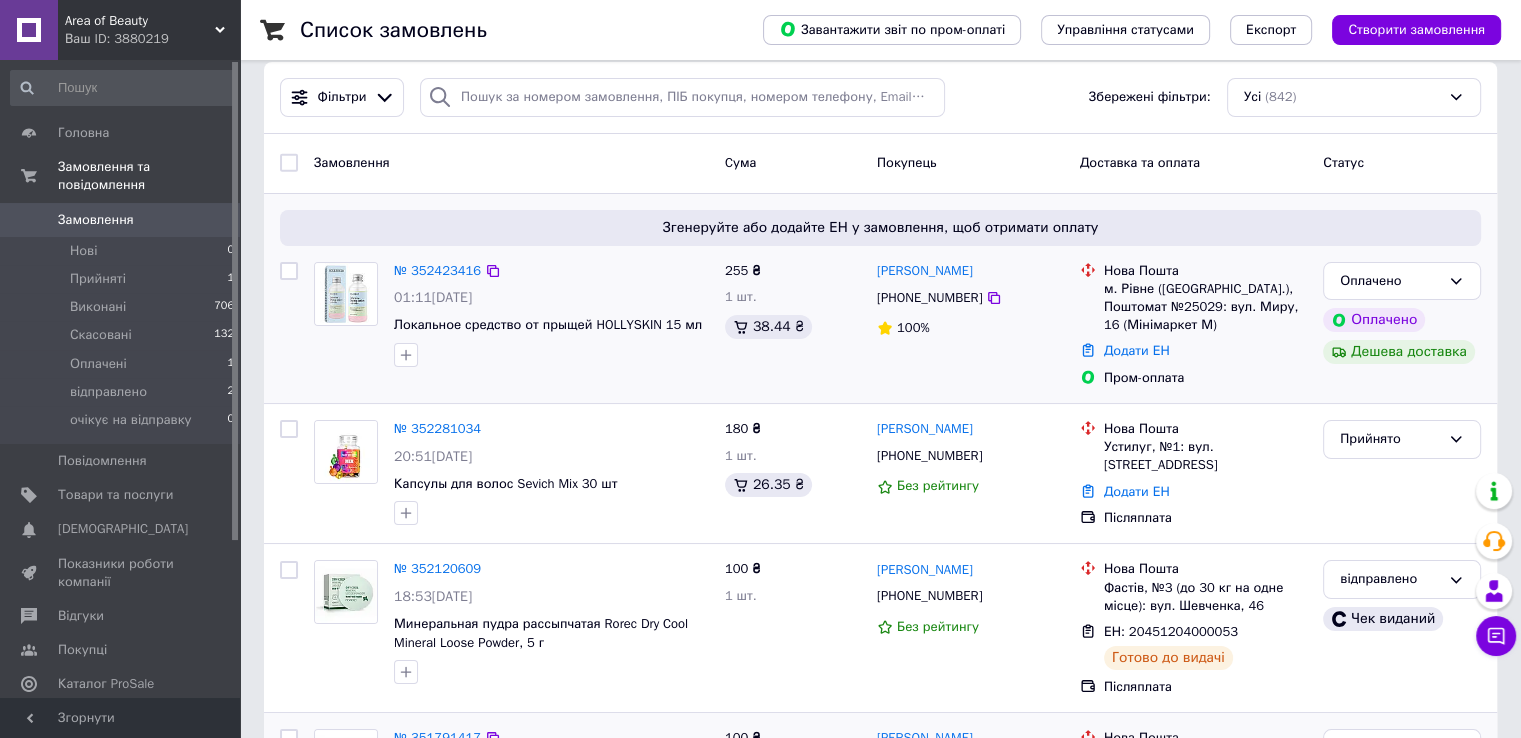scroll, scrollTop: 0, scrollLeft: 0, axis: both 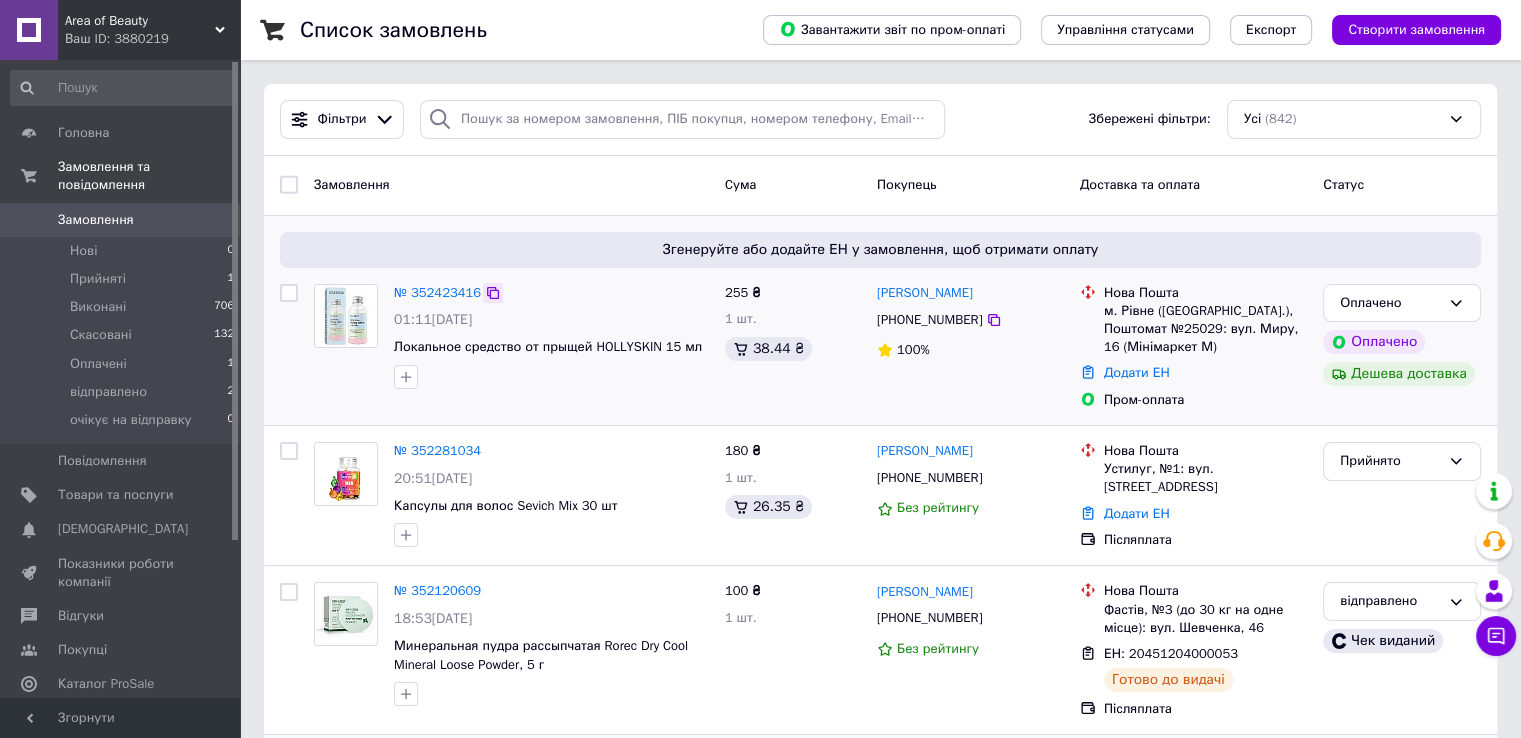 click 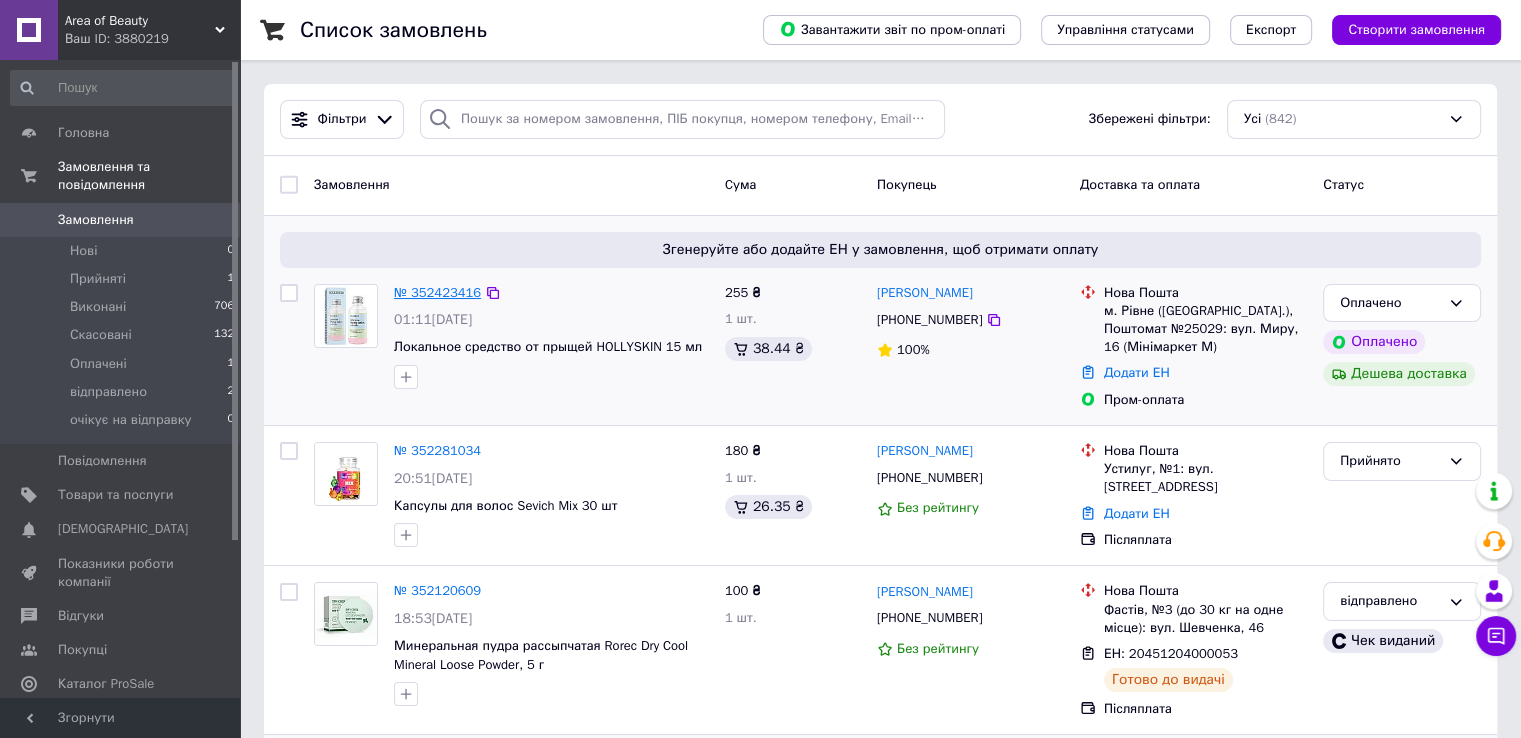 click on "№ 352423416" at bounding box center [437, 292] 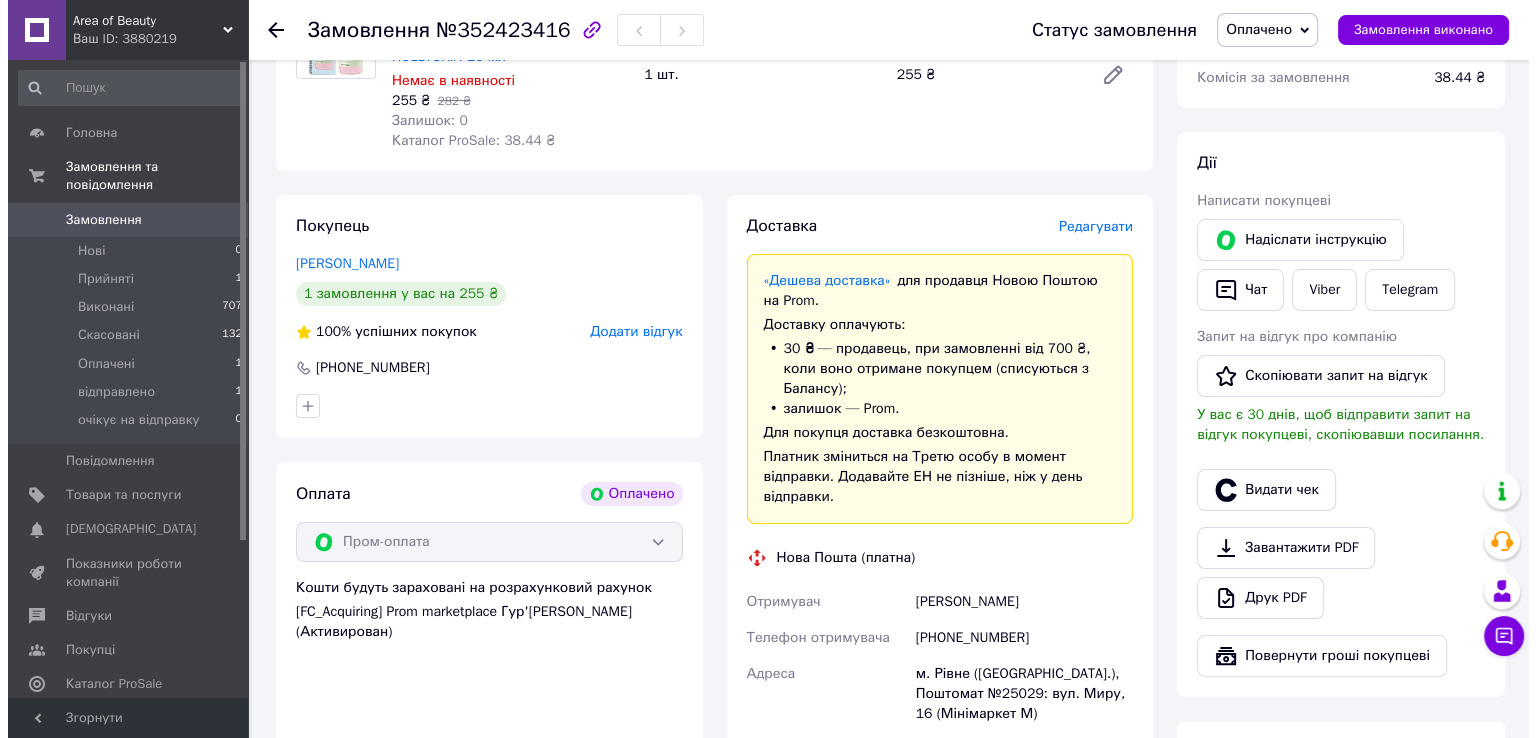 scroll, scrollTop: 300, scrollLeft: 0, axis: vertical 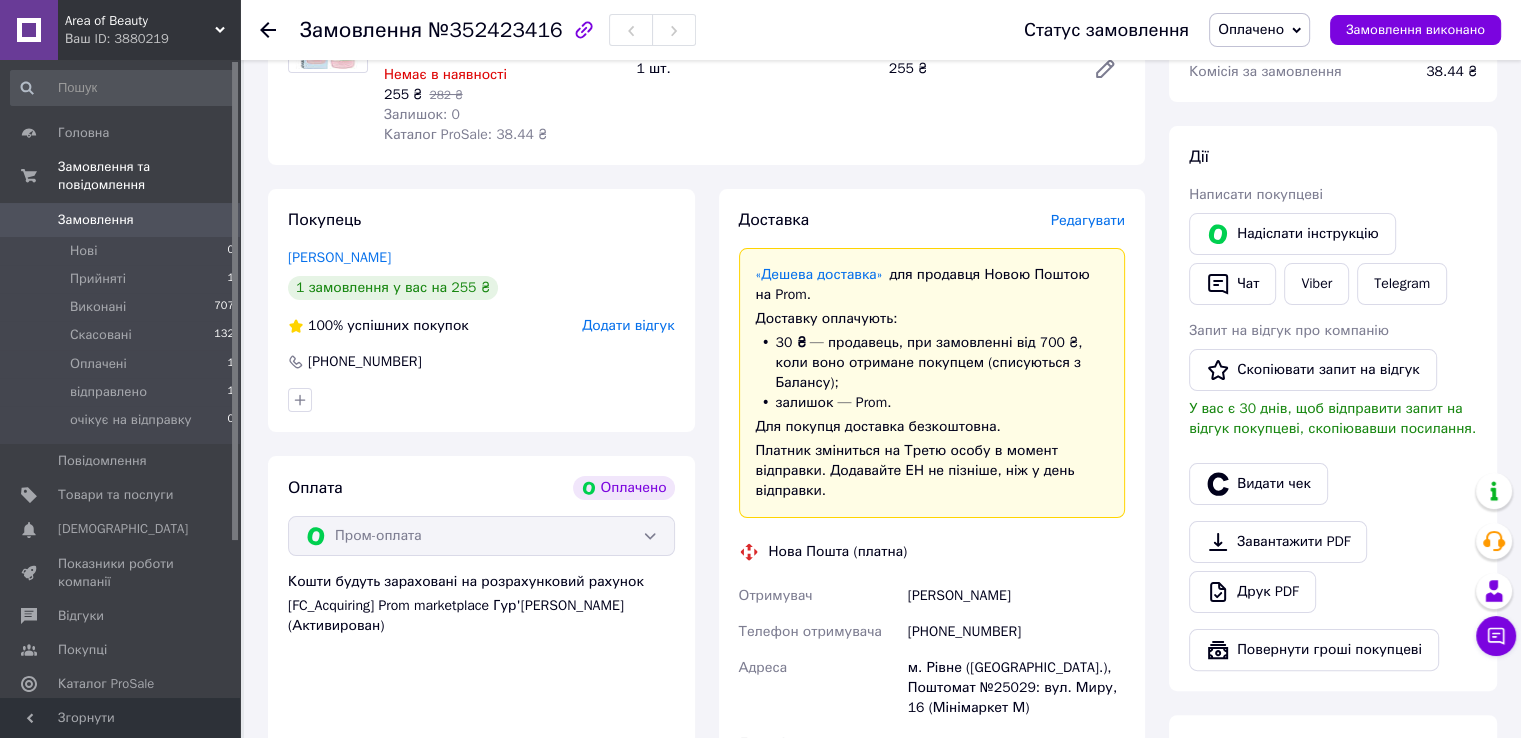 click on "Редагувати" at bounding box center (1088, 220) 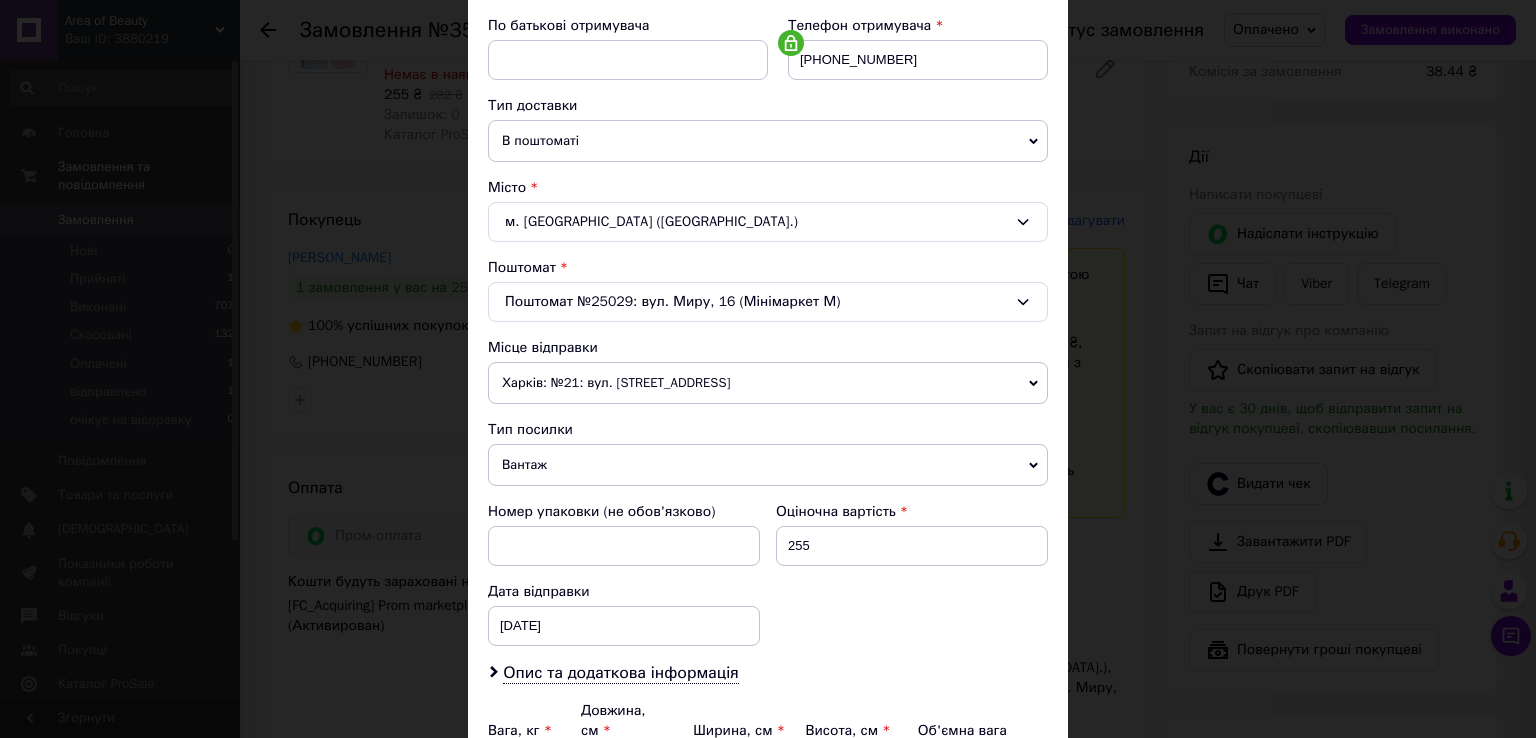 scroll, scrollTop: 400, scrollLeft: 0, axis: vertical 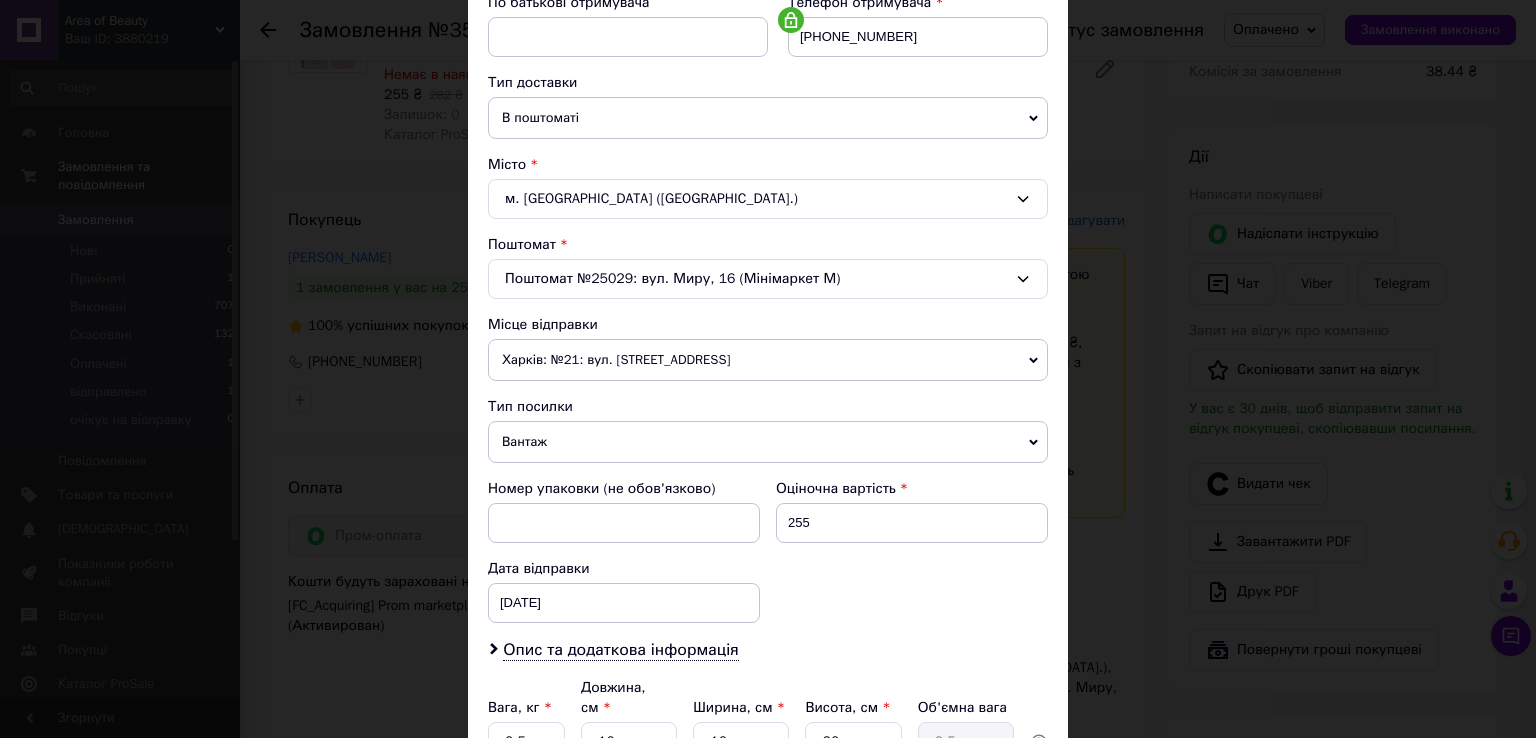 click on "Харків: №21: вул. [STREET_ADDRESS]" at bounding box center [768, 360] 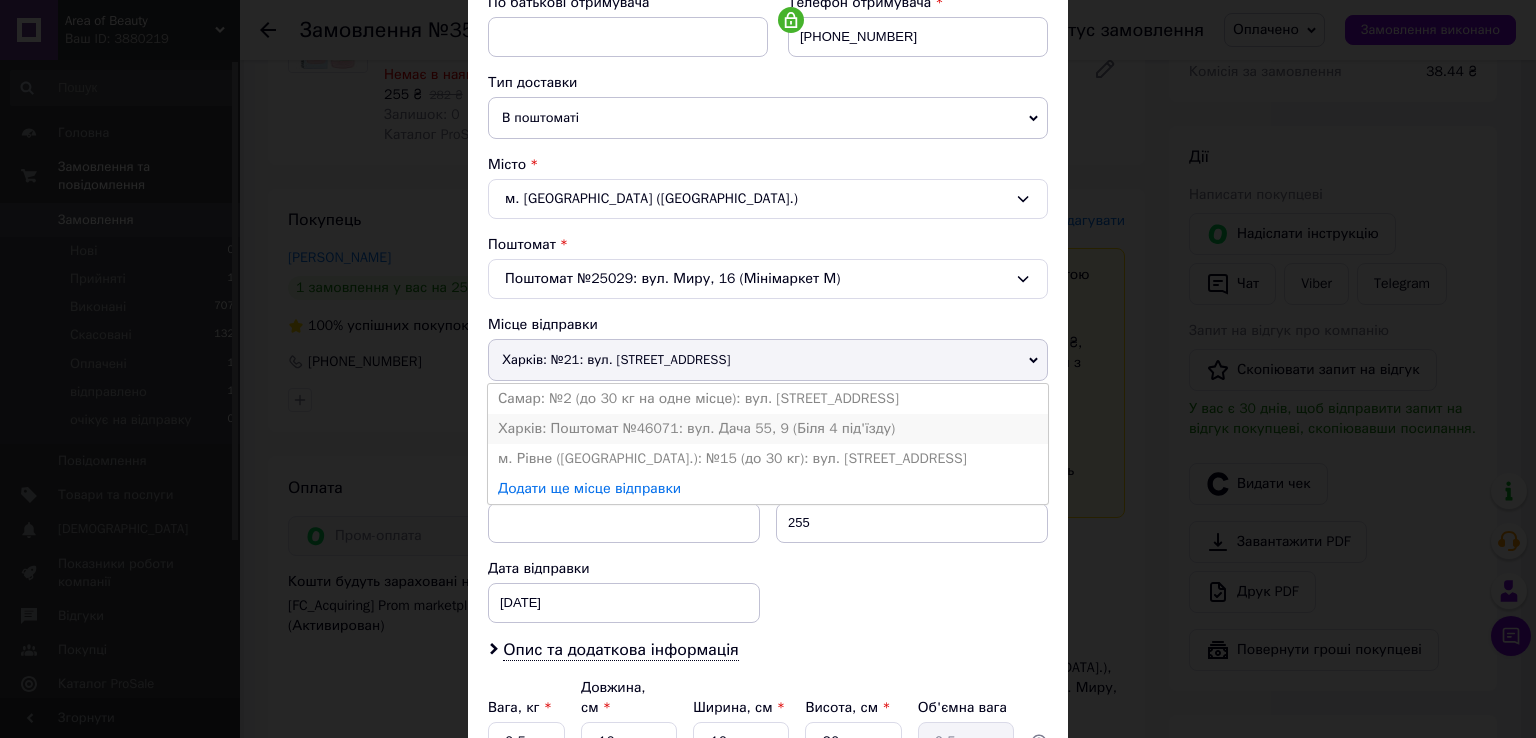click on "Харків: Поштомат №46071: вул. Дача 55, 9 (Біля 4 під'їзду)" at bounding box center [768, 429] 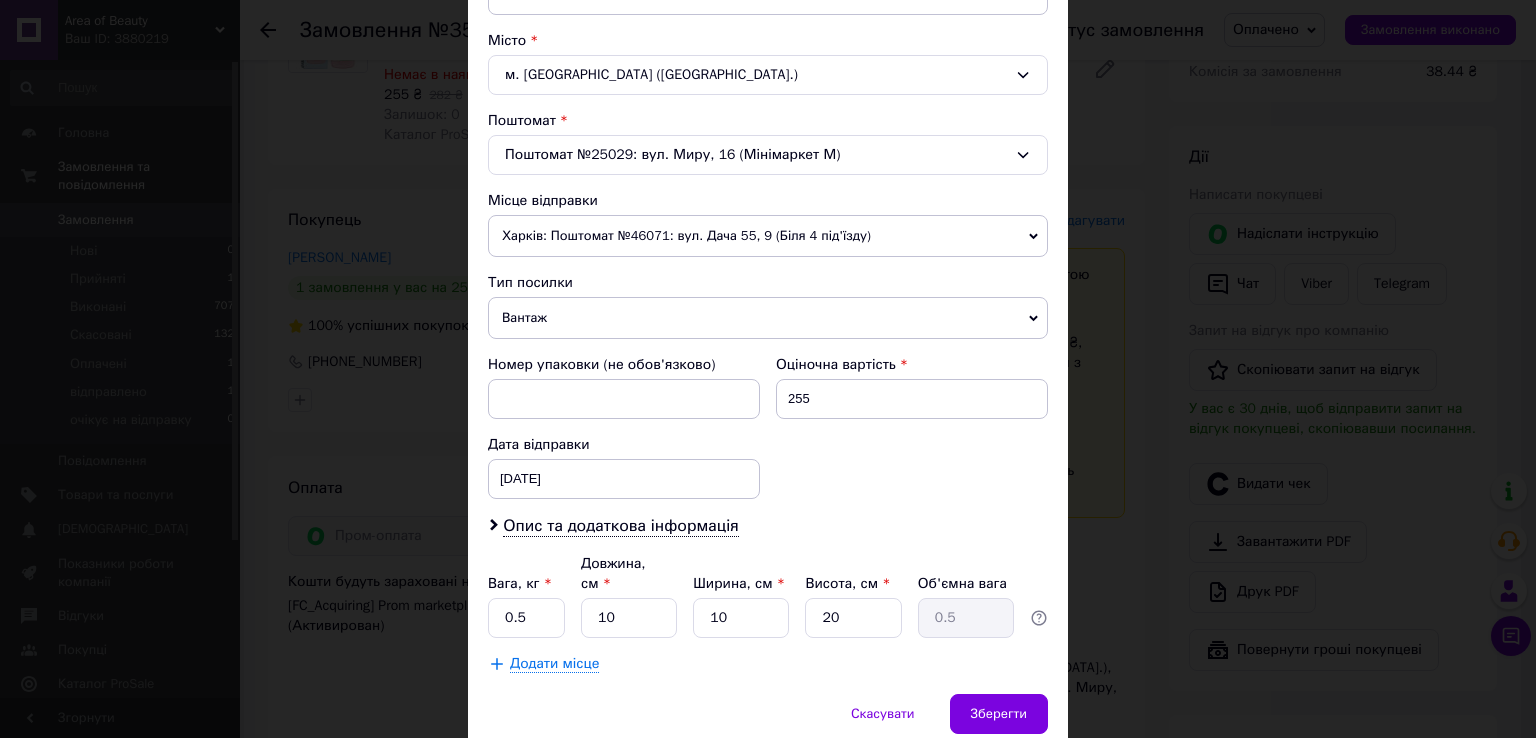 scroll, scrollTop: 584, scrollLeft: 0, axis: vertical 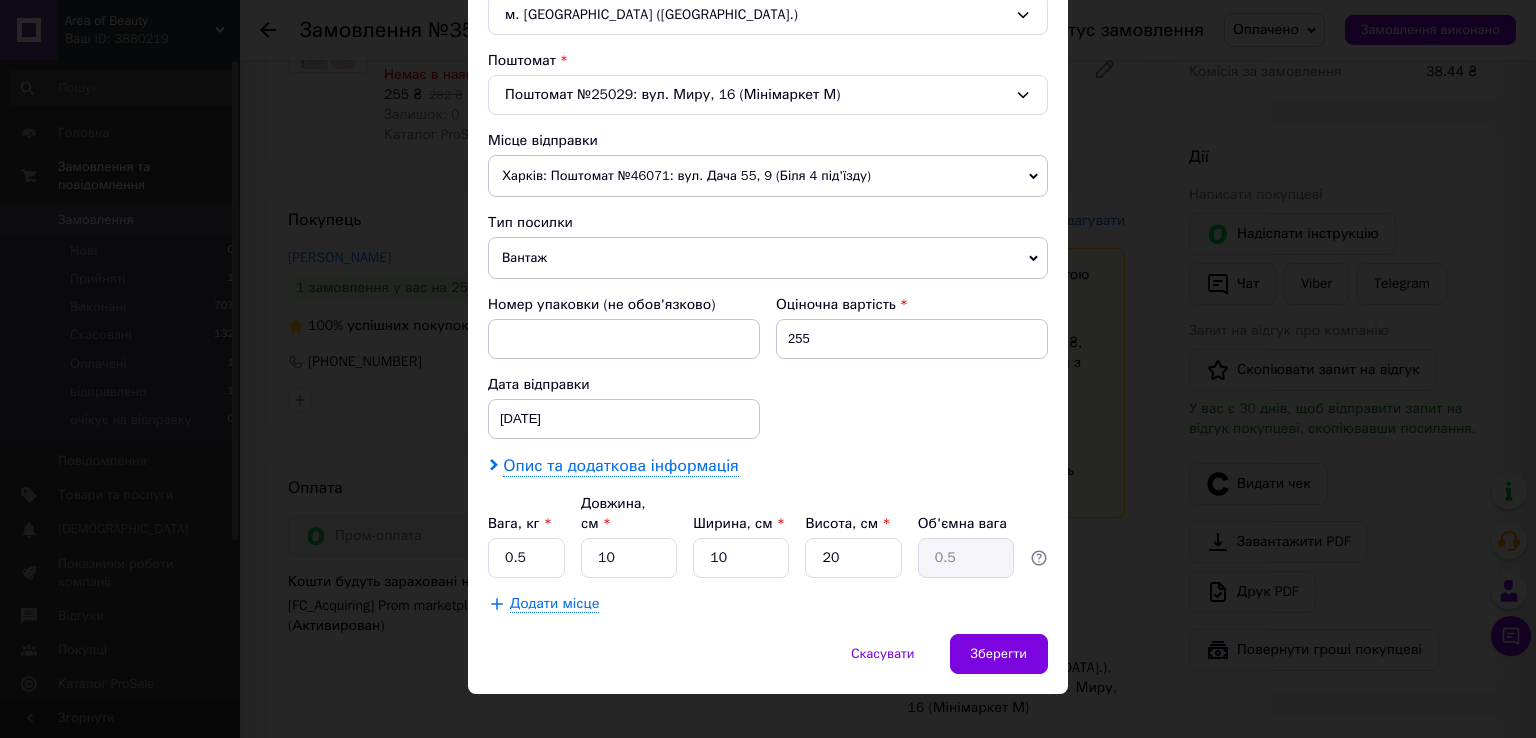 click on "Опис та додаткова інформація" at bounding box center [620, 466] 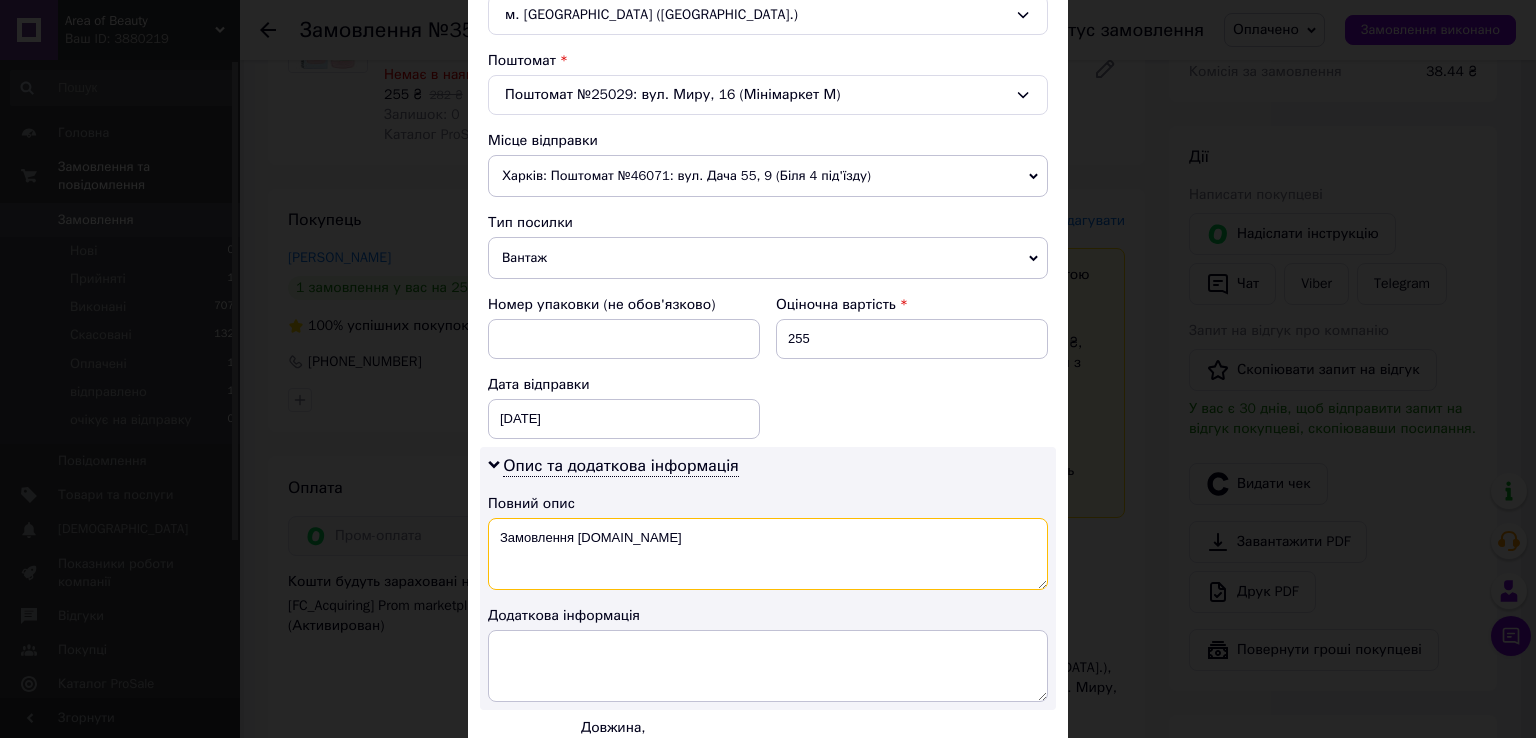 drag, startPoint x: 631, startPoint y: 529, endPoint x: 493, endPoint y: 541, distance: 138.52075 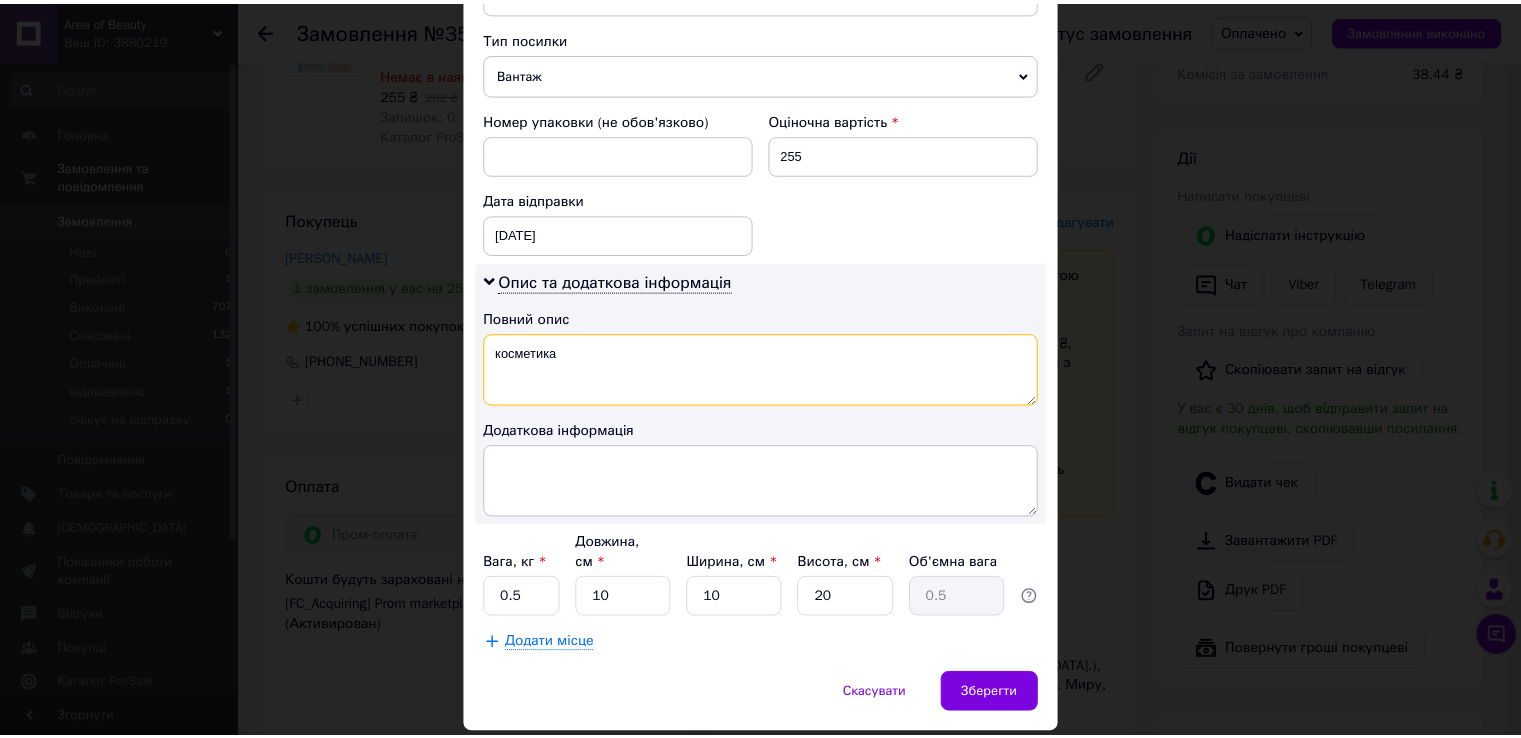 scroll, scrollTop: 784, scrollLeft: 0, axis: vertical 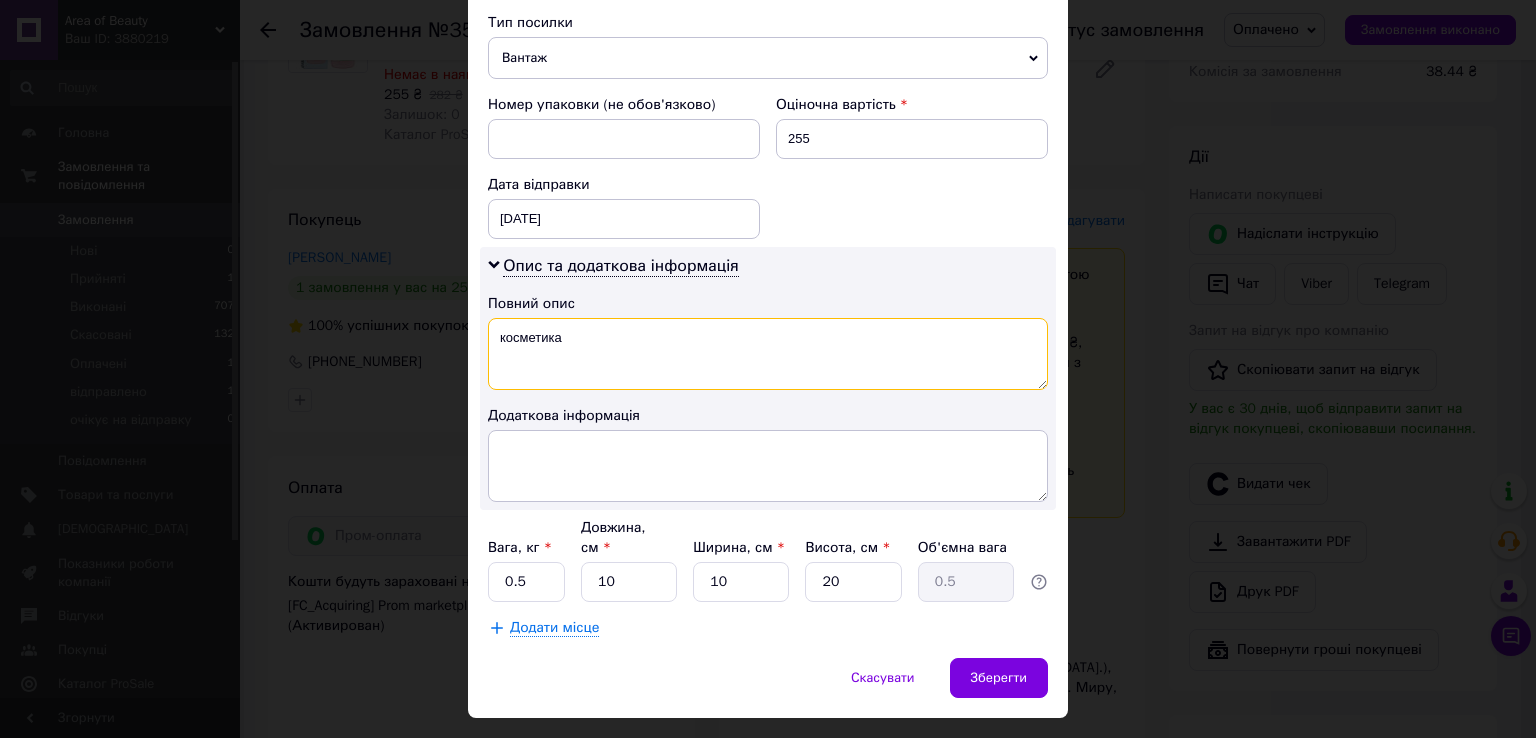 type on "косметика" 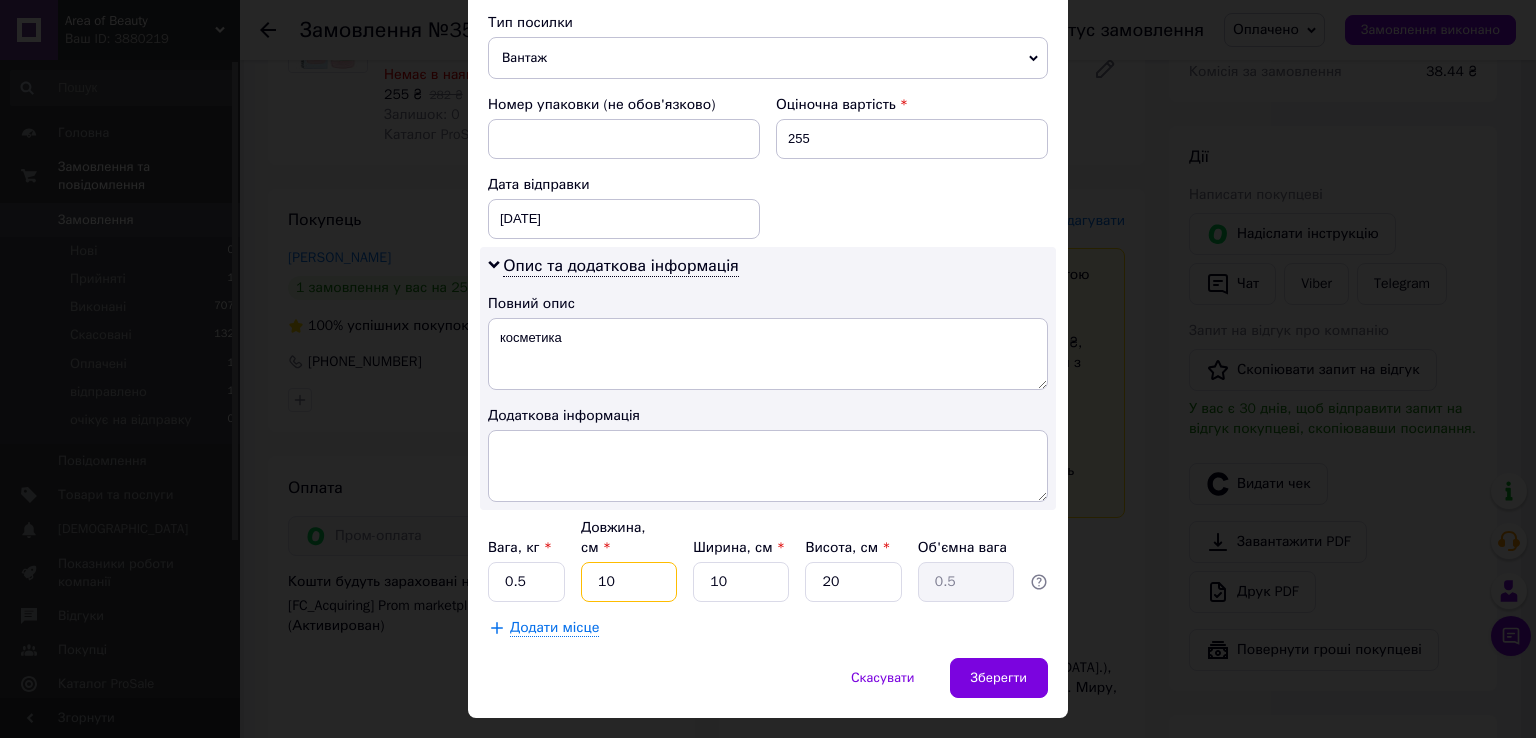 click on "10" at bounding box center [629, 582] 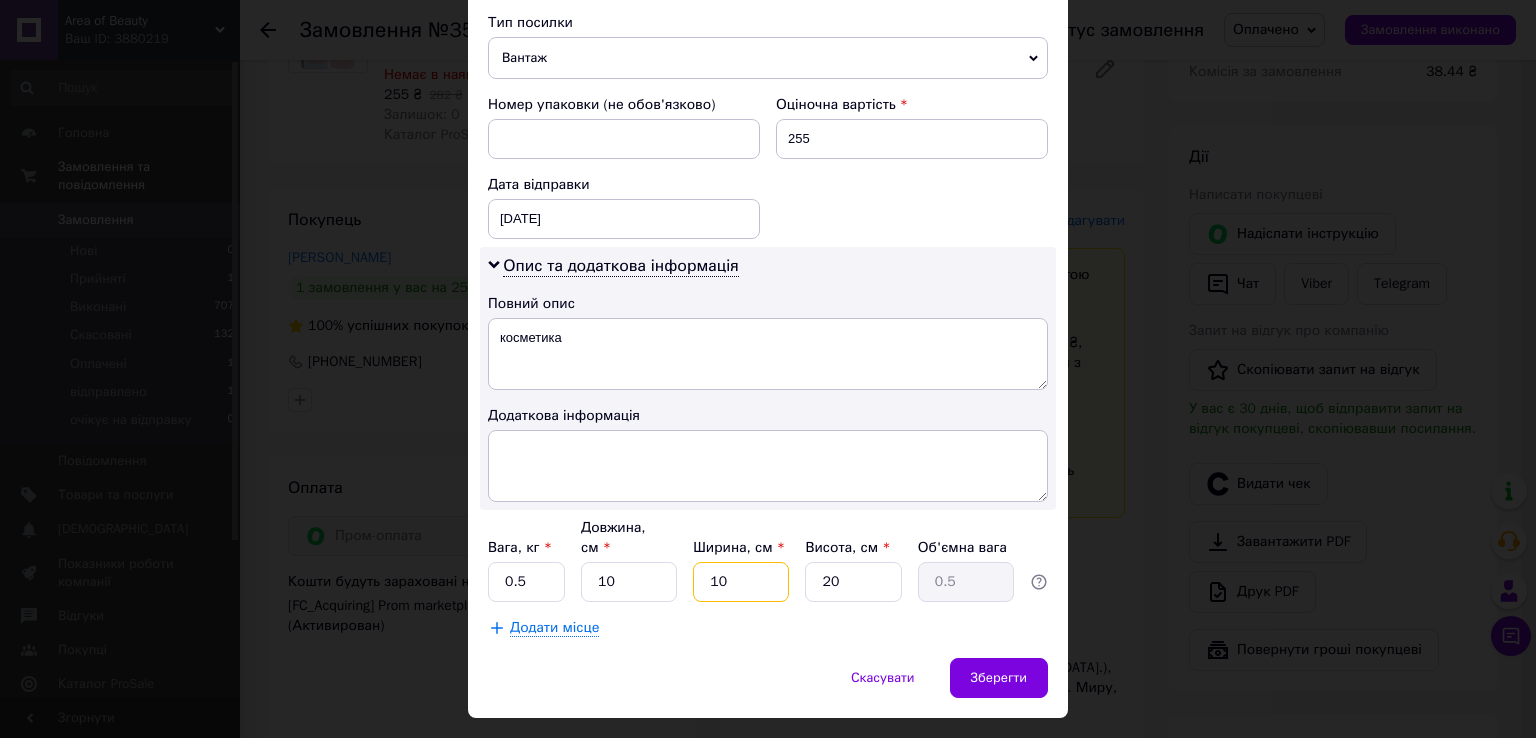 drag, startPoint x: 725, startPoint y: 553, endPoint x: 710, endPoint y: 553, distance: 15 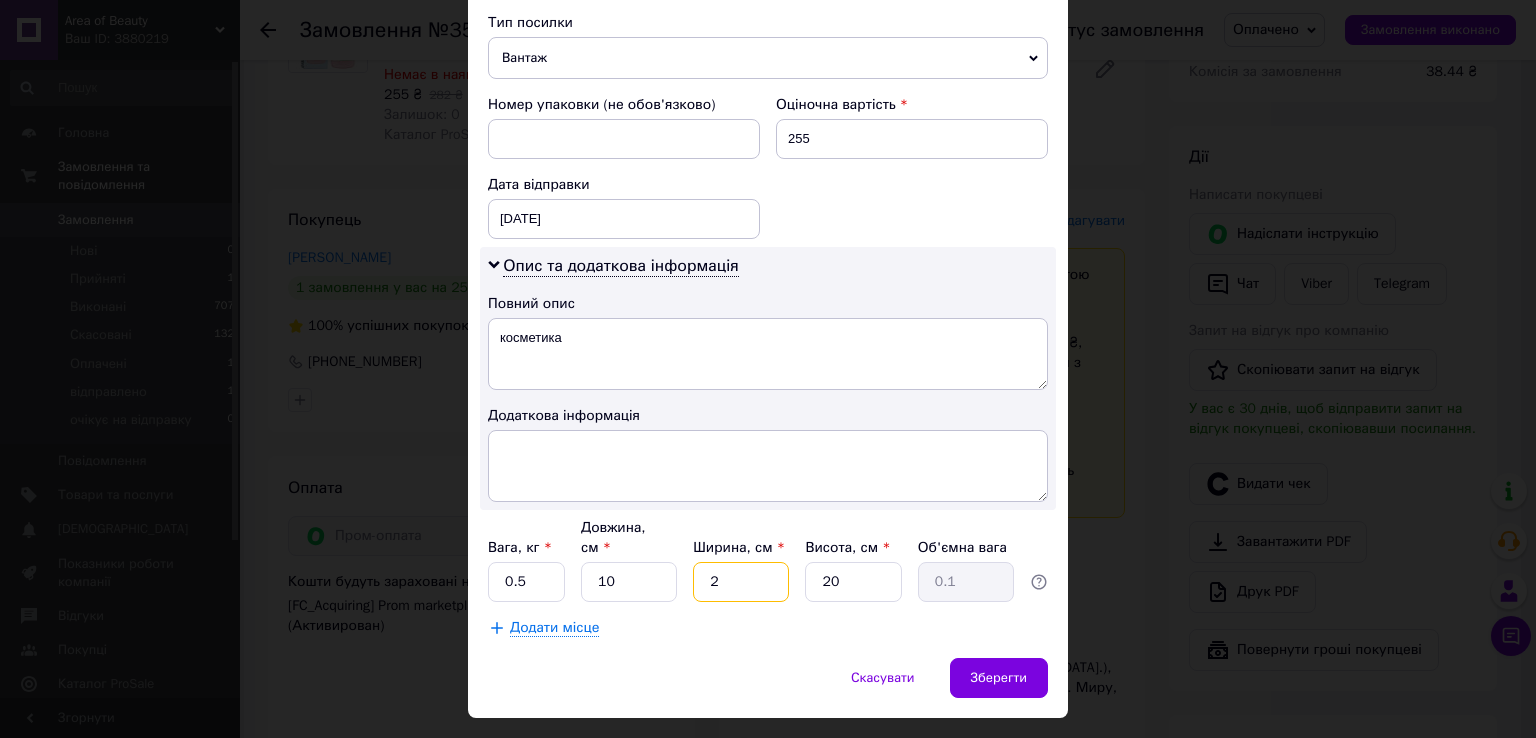 type on "20" 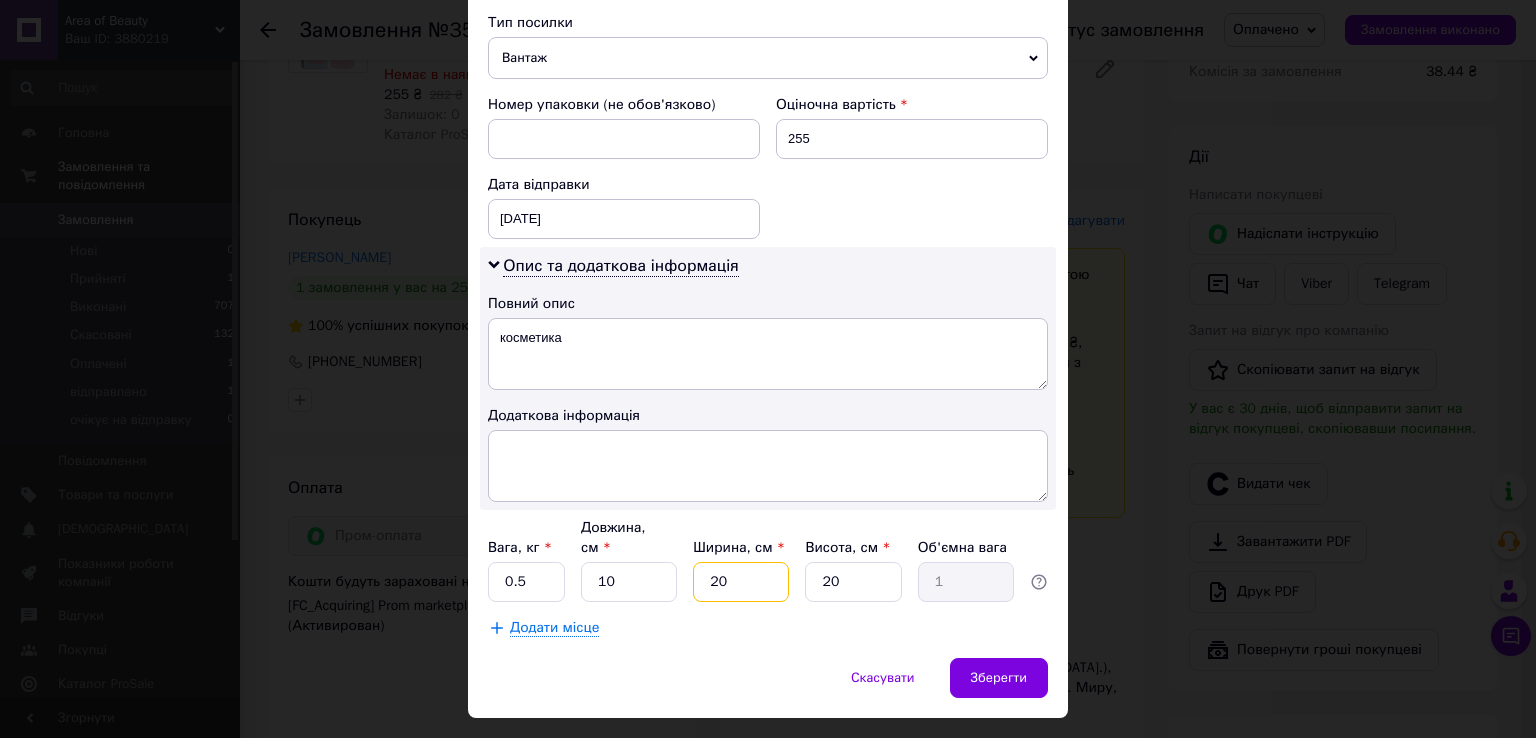 type on "20" 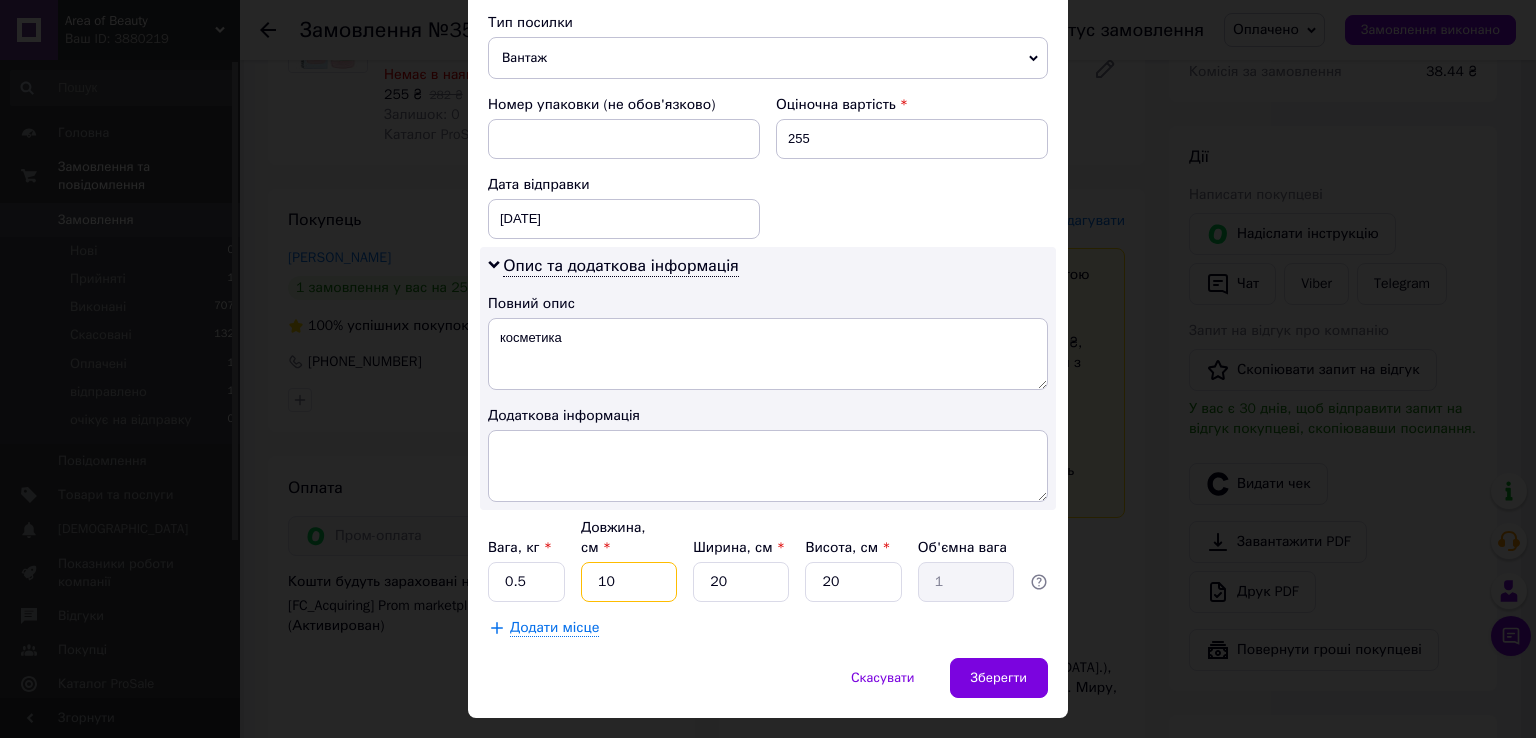 drag, startPoint x: 620, startPoint y: 562, endPoint x: 596, endPoint y: 556, distance: 24.738634 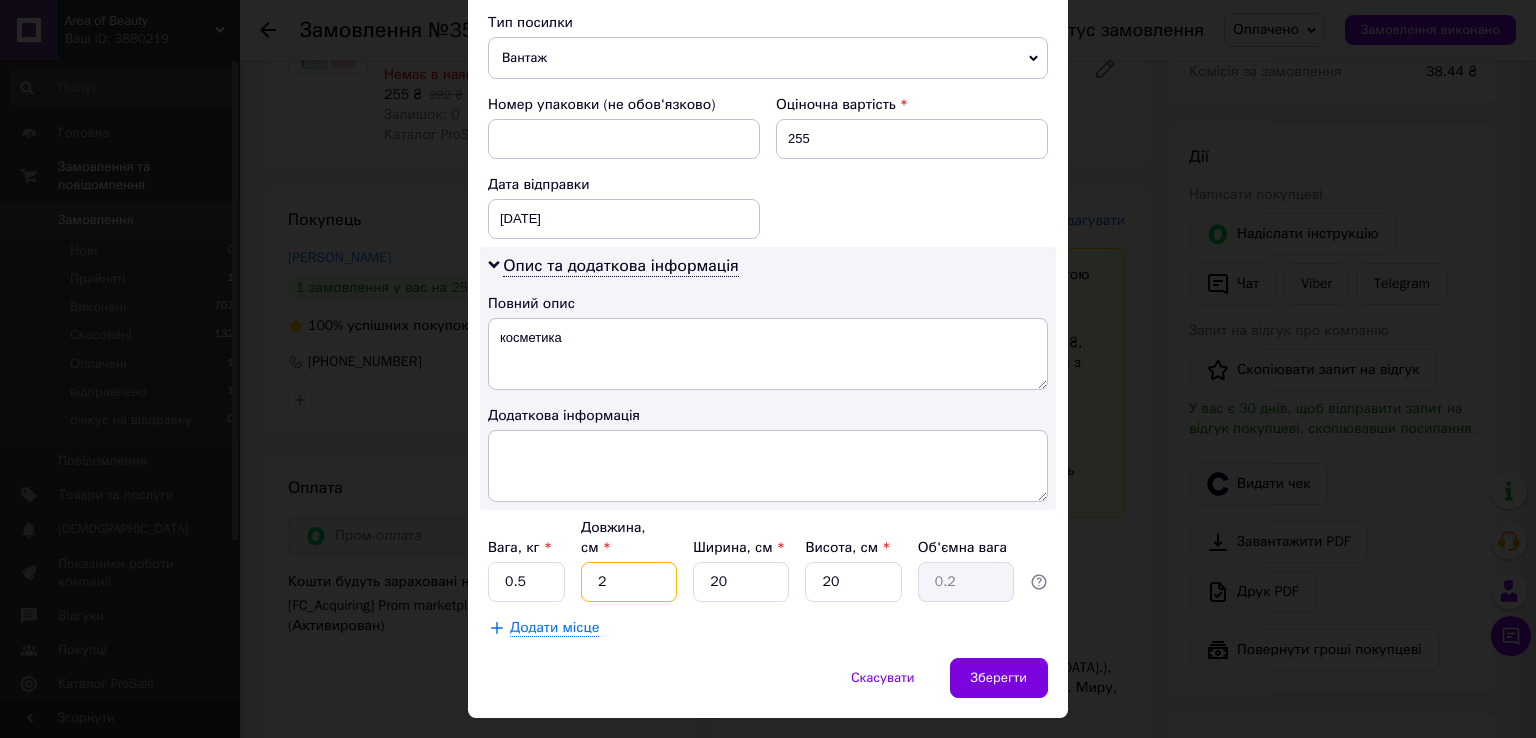 type on "28" 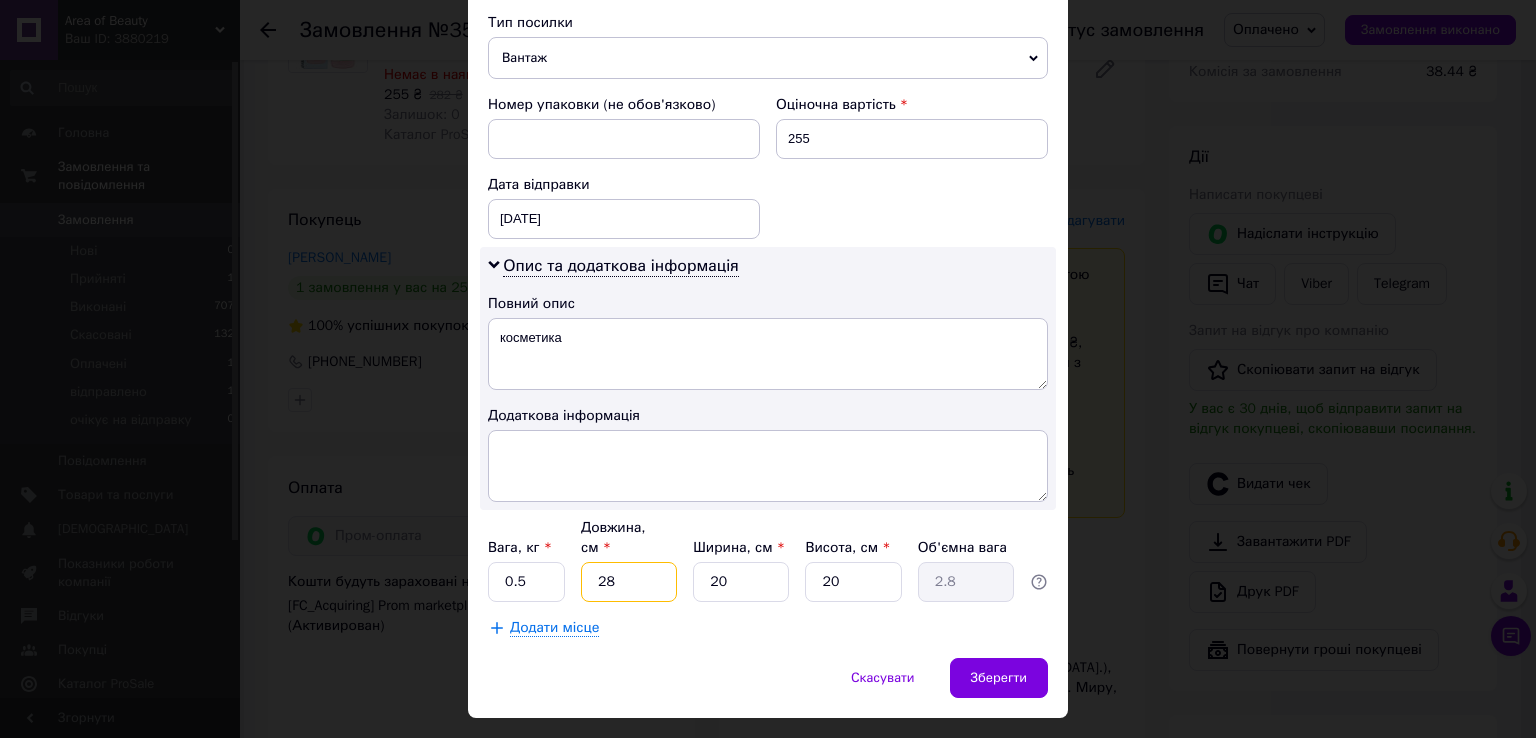 type on "28" 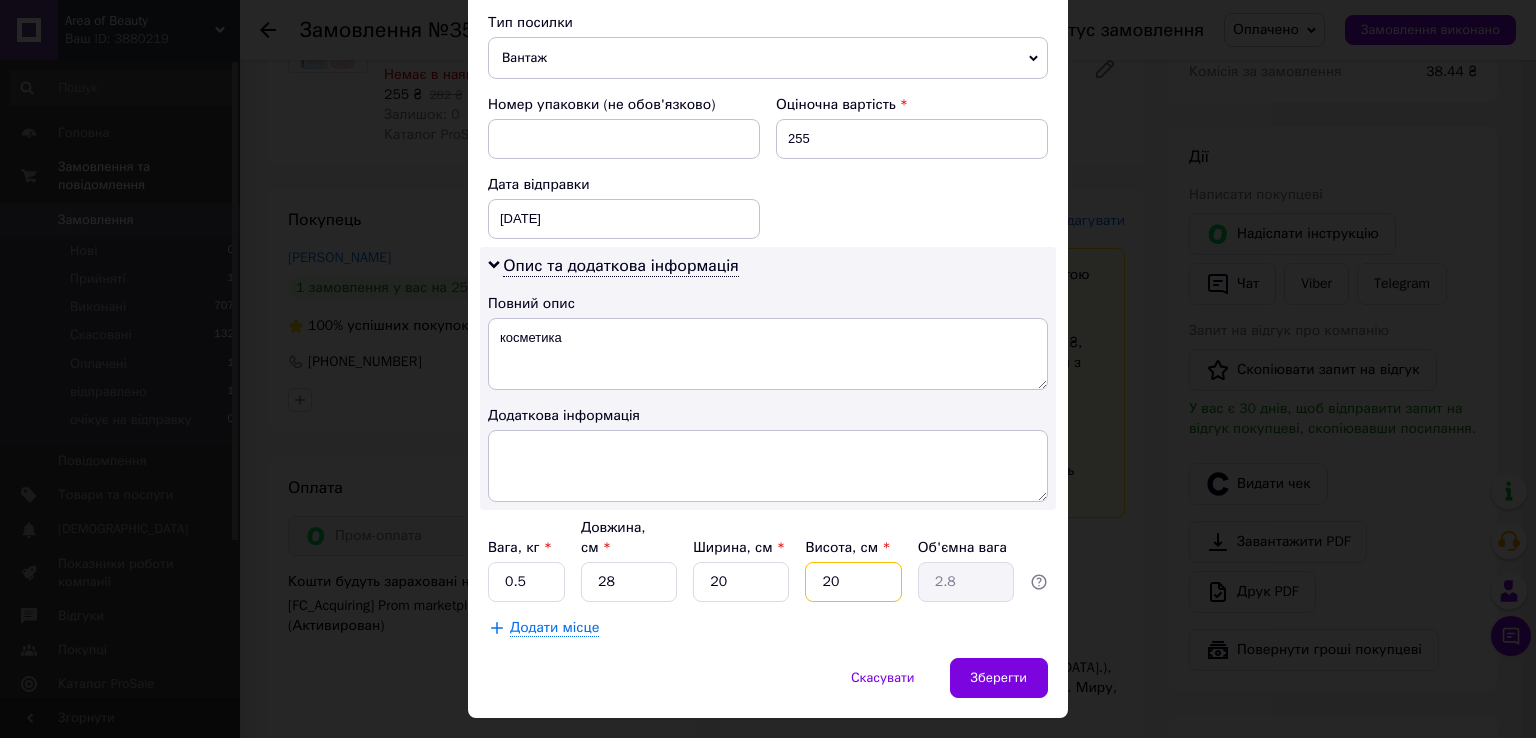 click on "20" at bounding box center [853, 582] 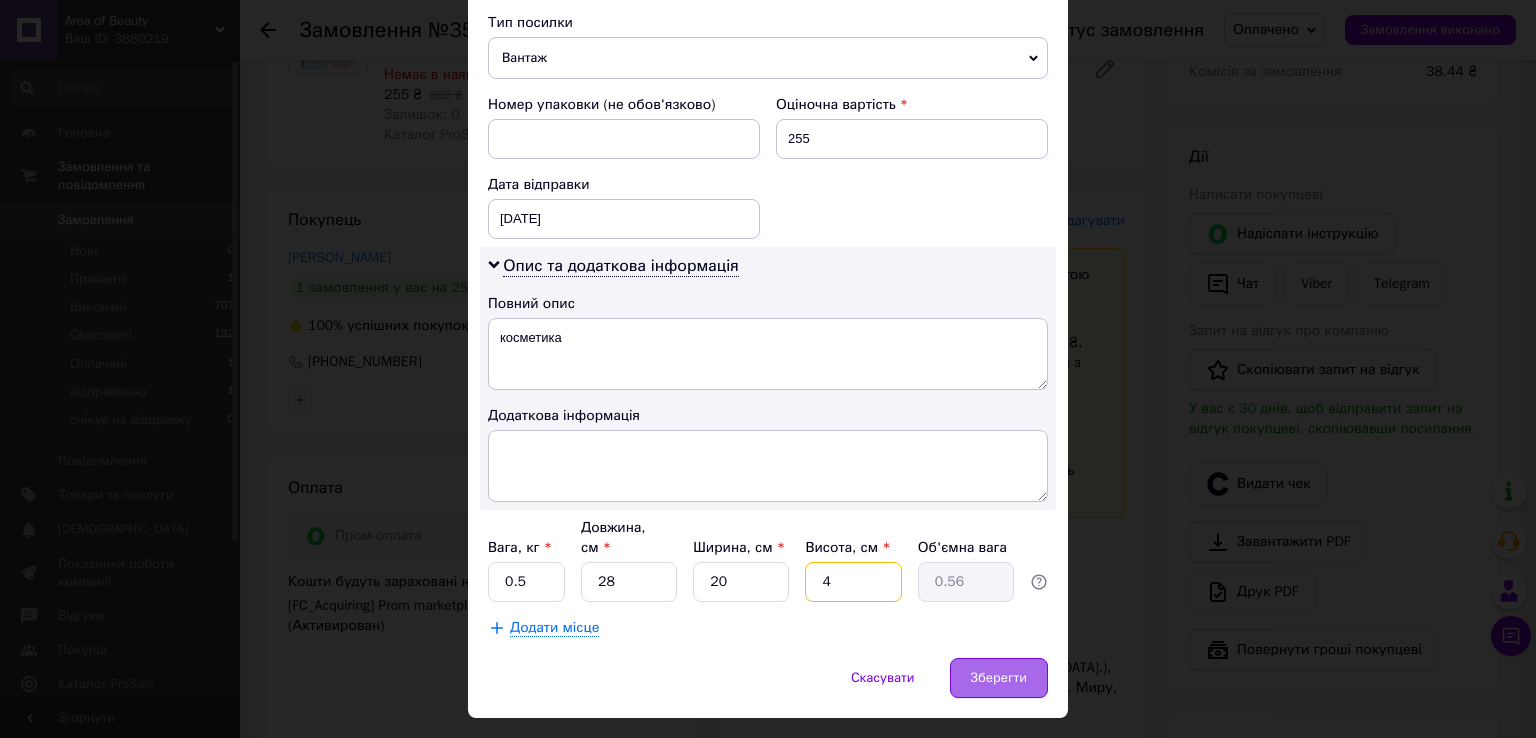 type on "4" 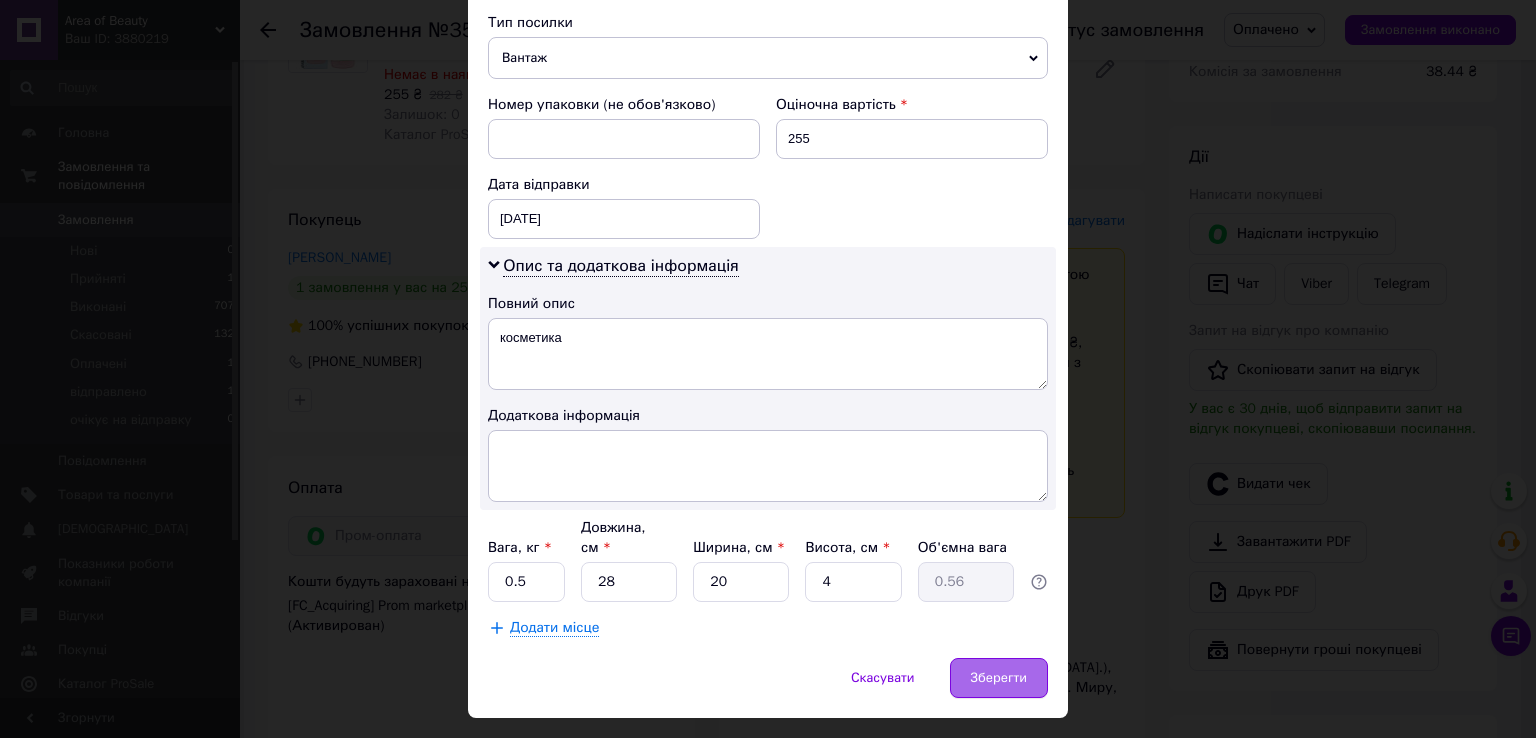 click on "Зберегти" at bounding box center [999, 678] 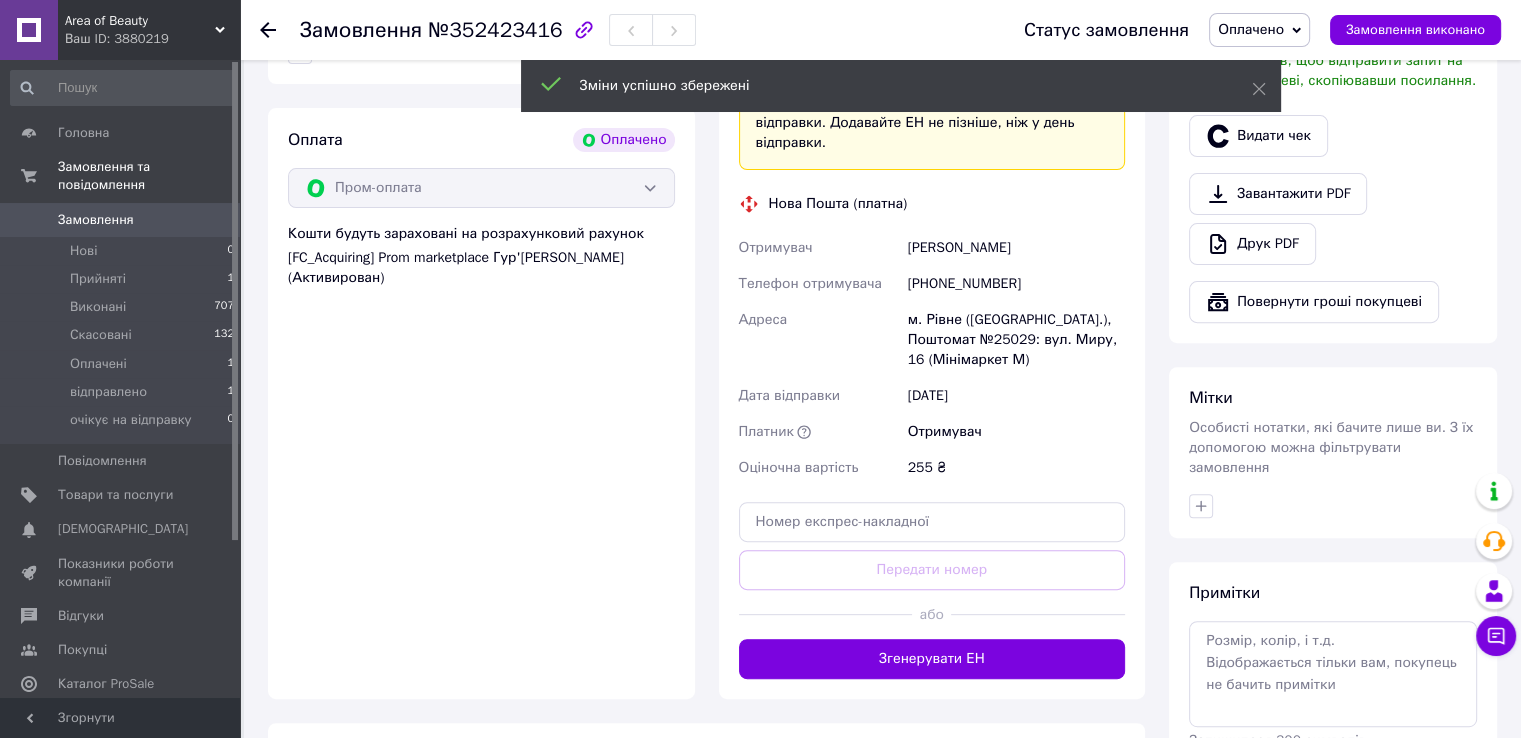 scroll, scrollTop: 700, scrollLeft: 0, axis: vertical 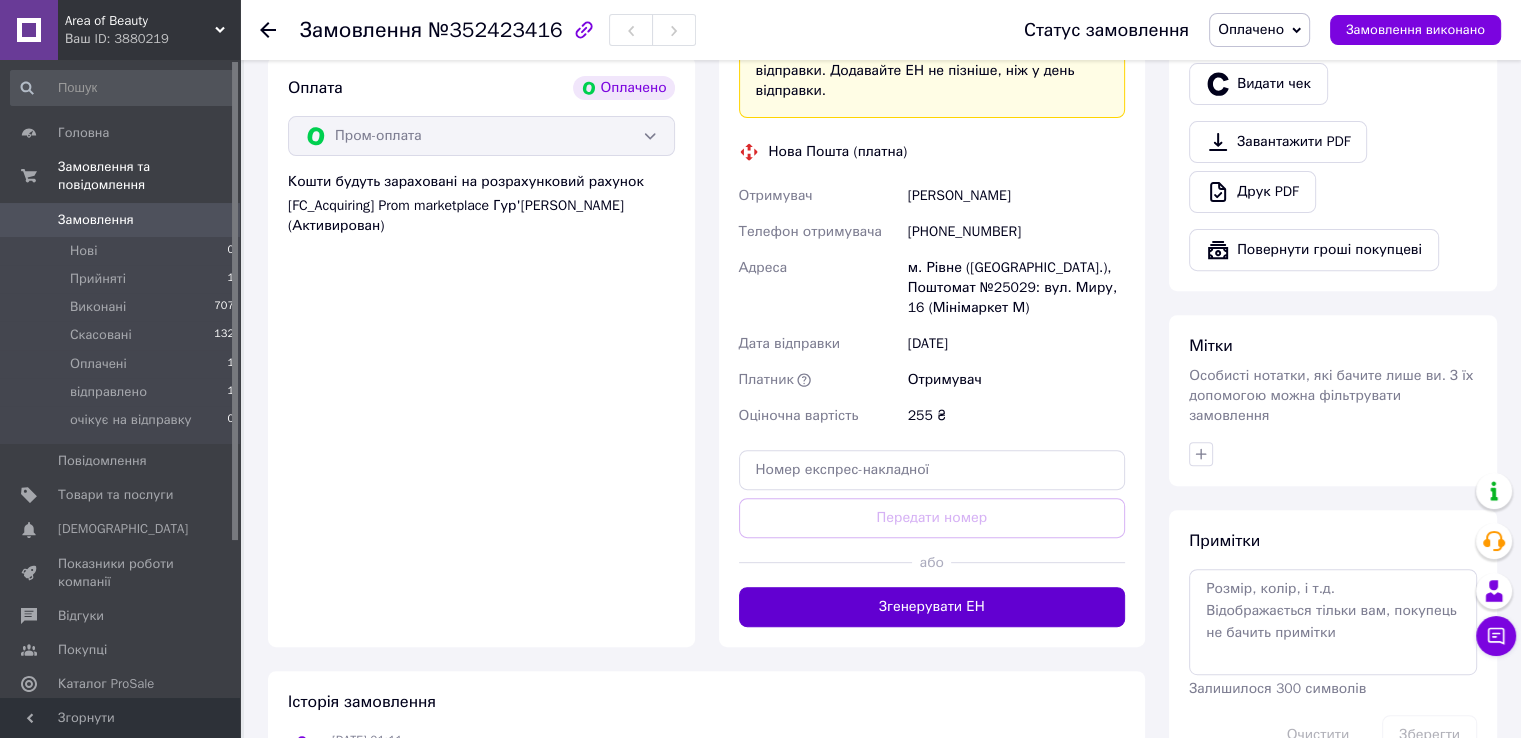 click on "Згенерувати ЕН" at bounding box center (932, 607) 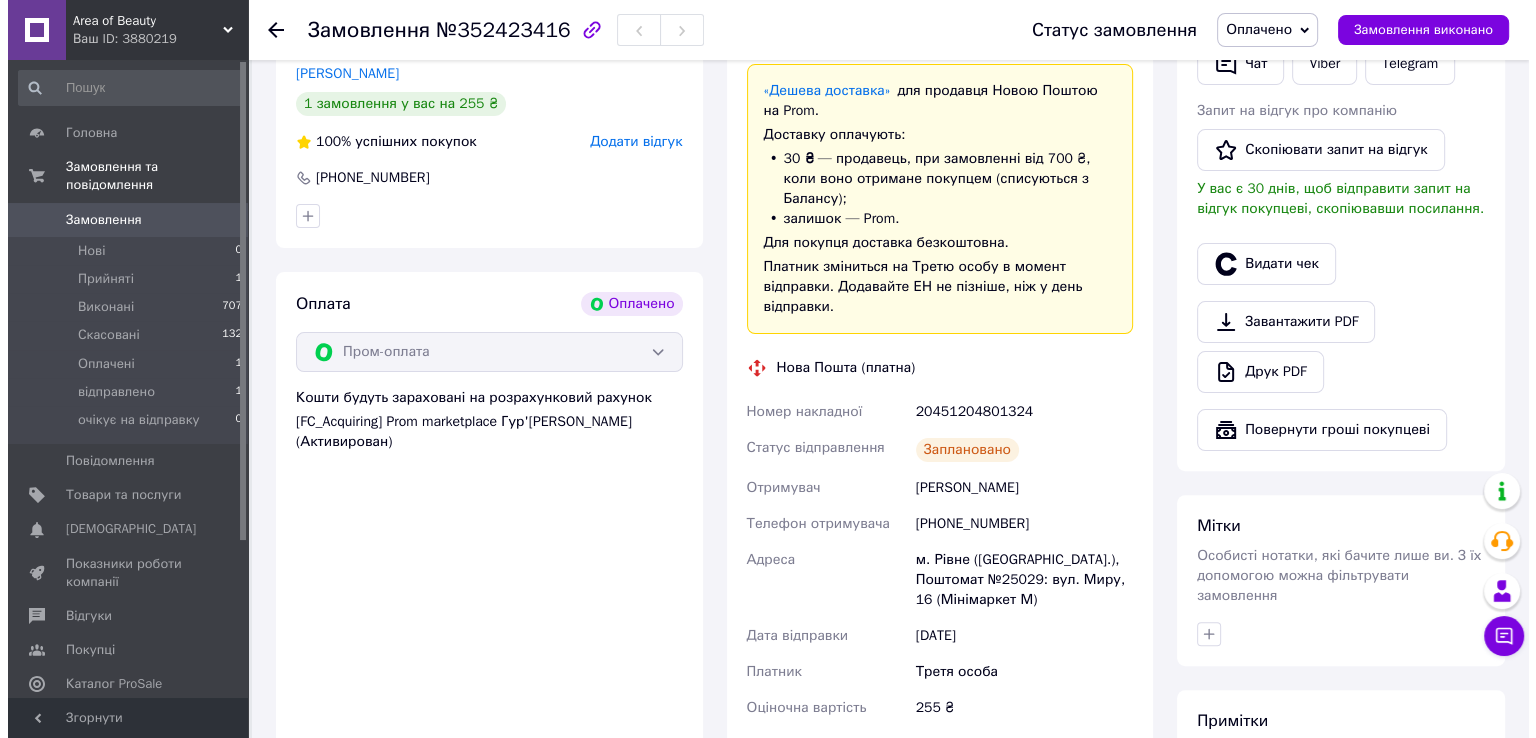 scroll, scrollTop: 300, scrollLeft: 0, axis: vertical 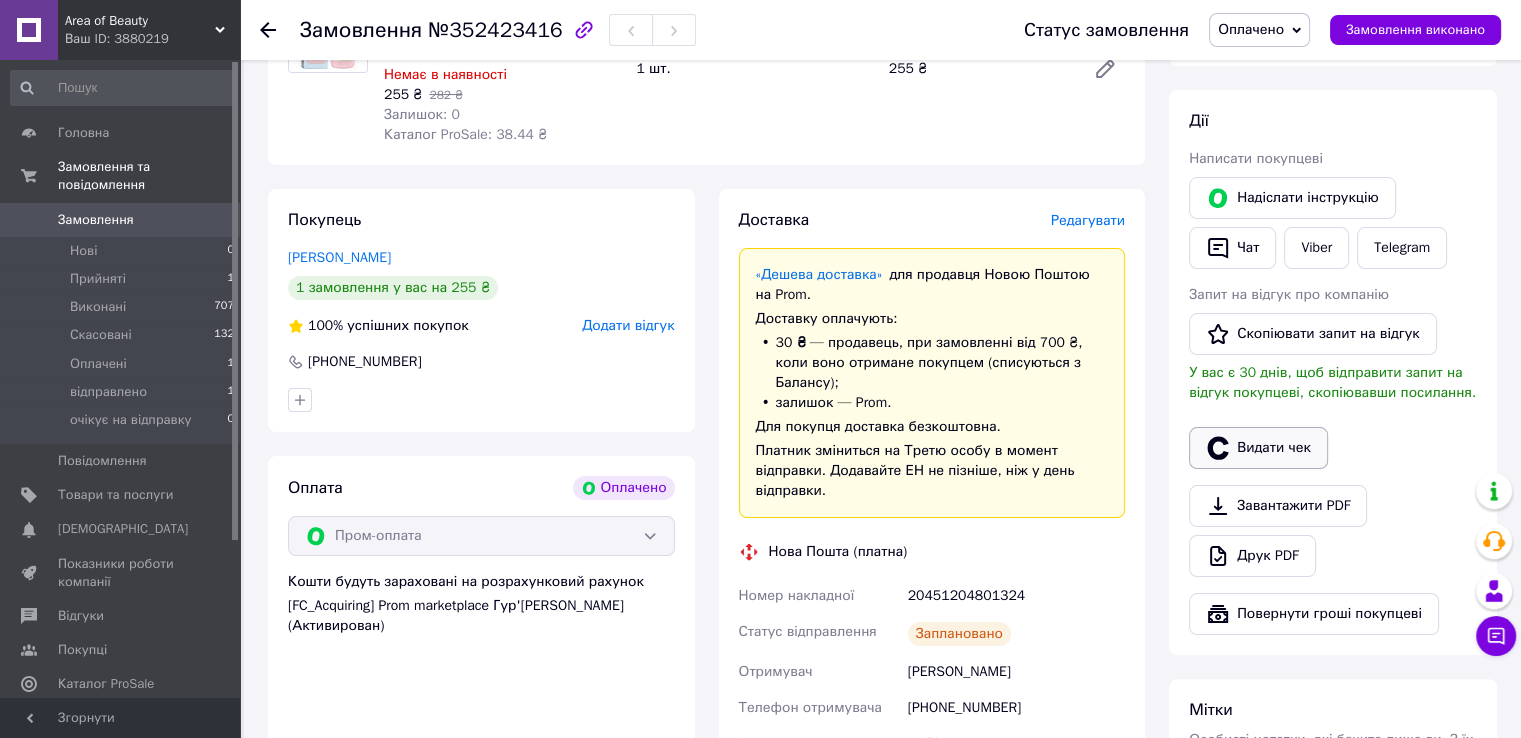 click 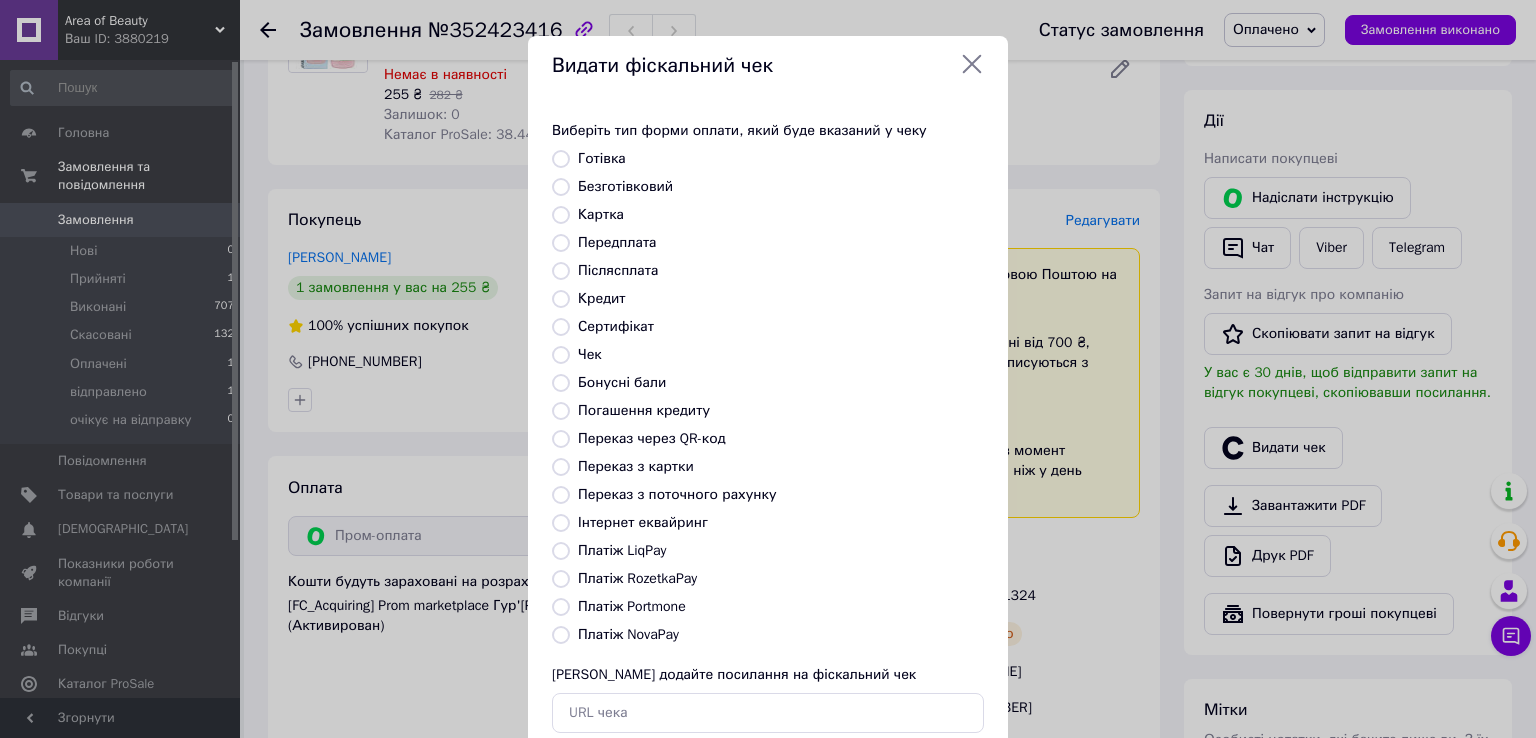 click on "Безготівковий" at bounding box center [625, 186] 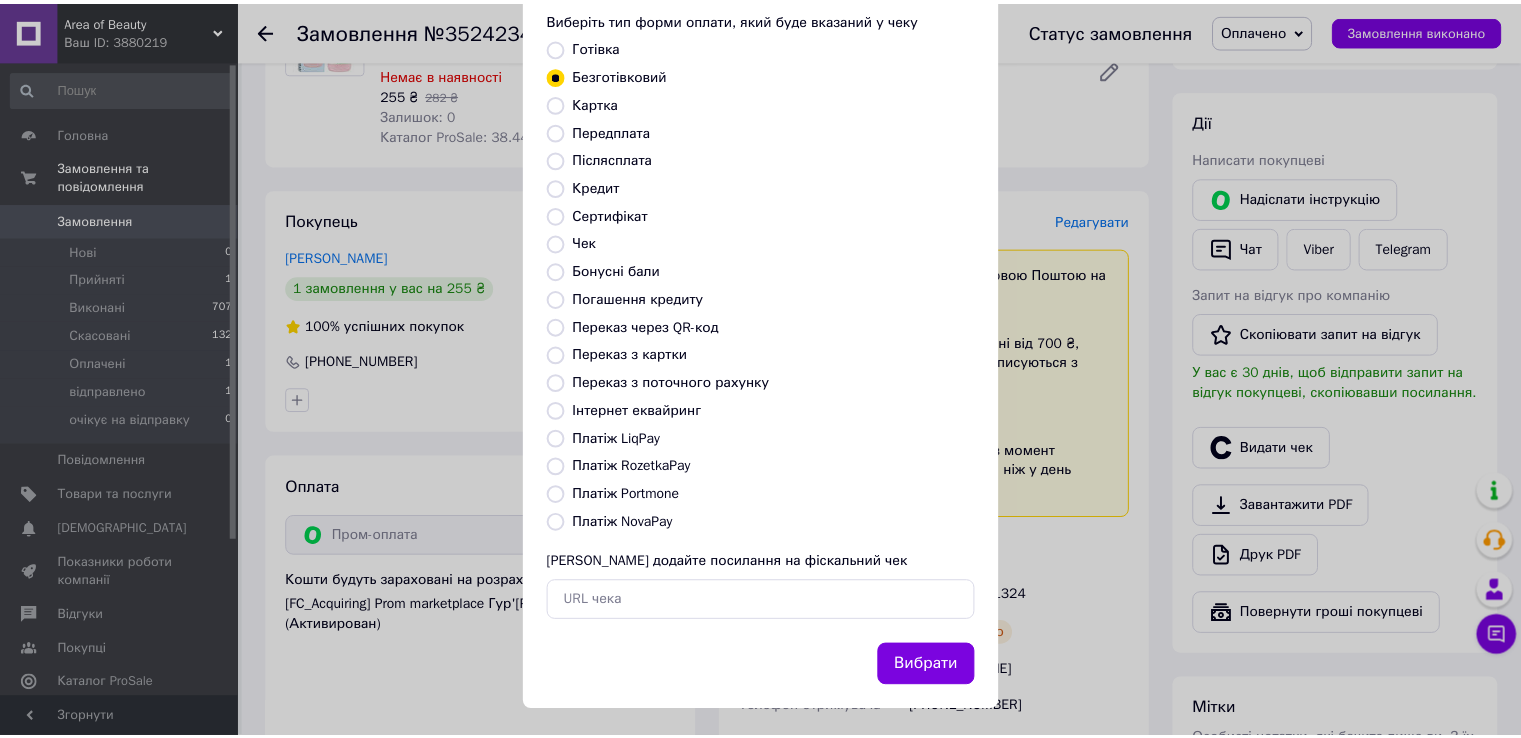 scroll, scrollTop: 120, scrollLeft: 0, axis: vertical 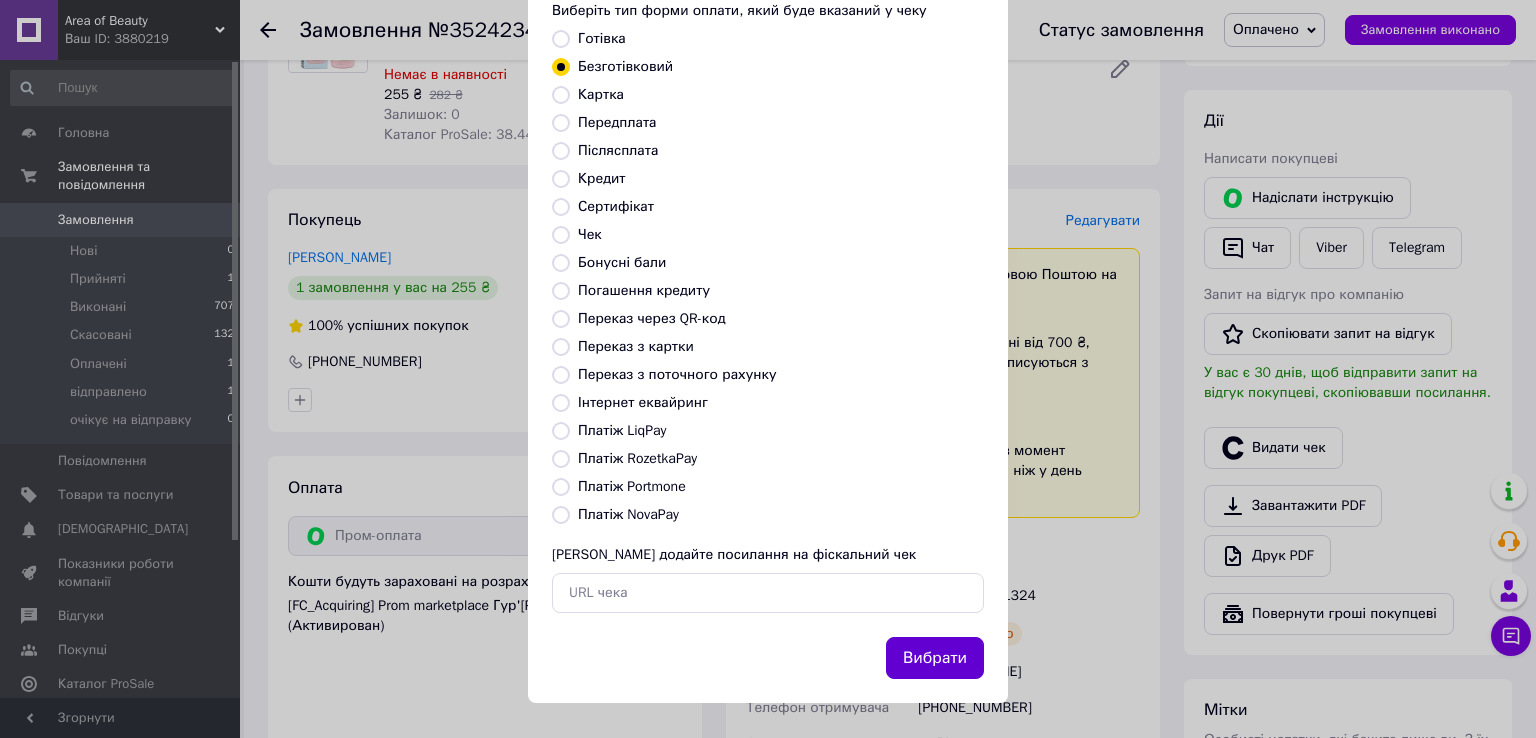 click on "Вибрати" at bounding box center (935, 658) 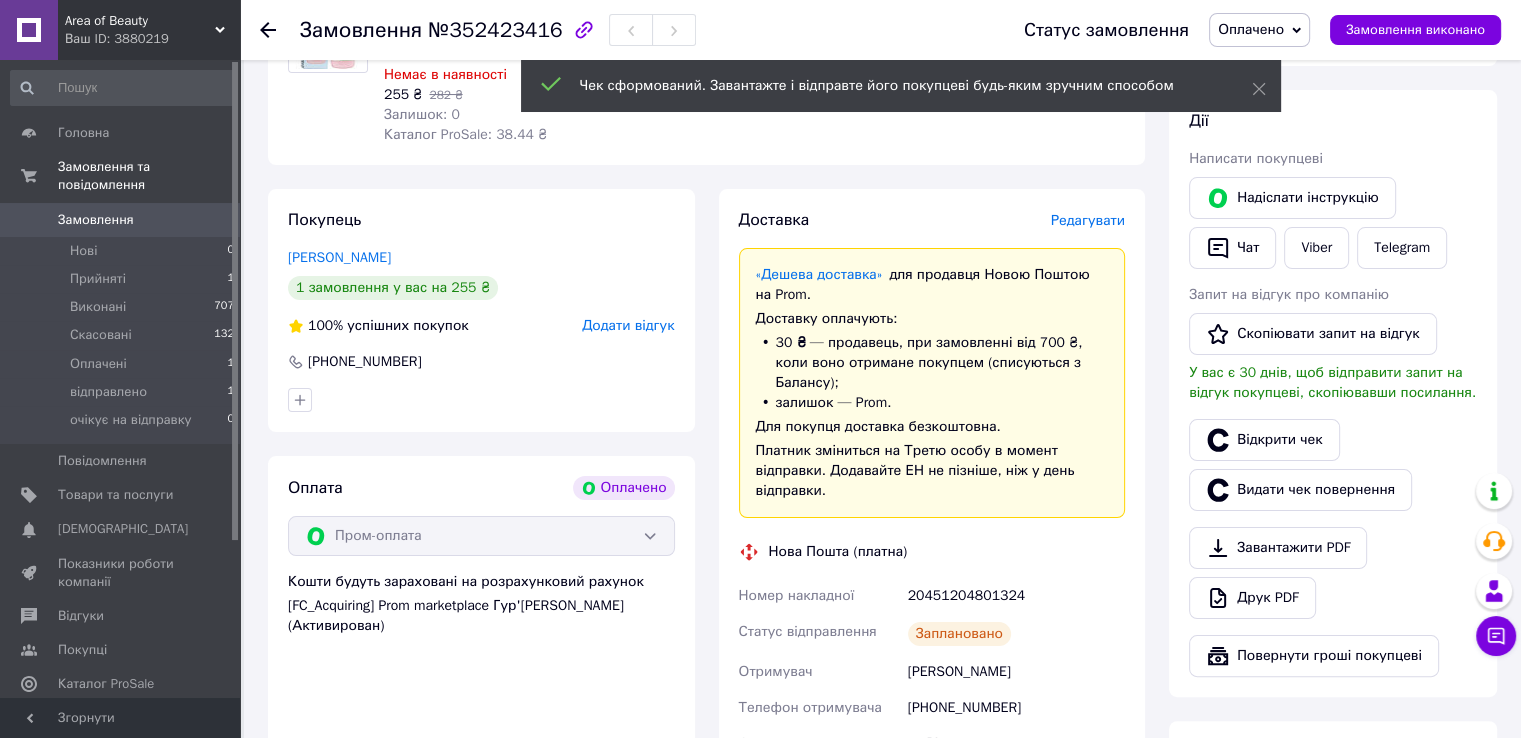 click on "Оплачено" at bounding box center [1251, 29] 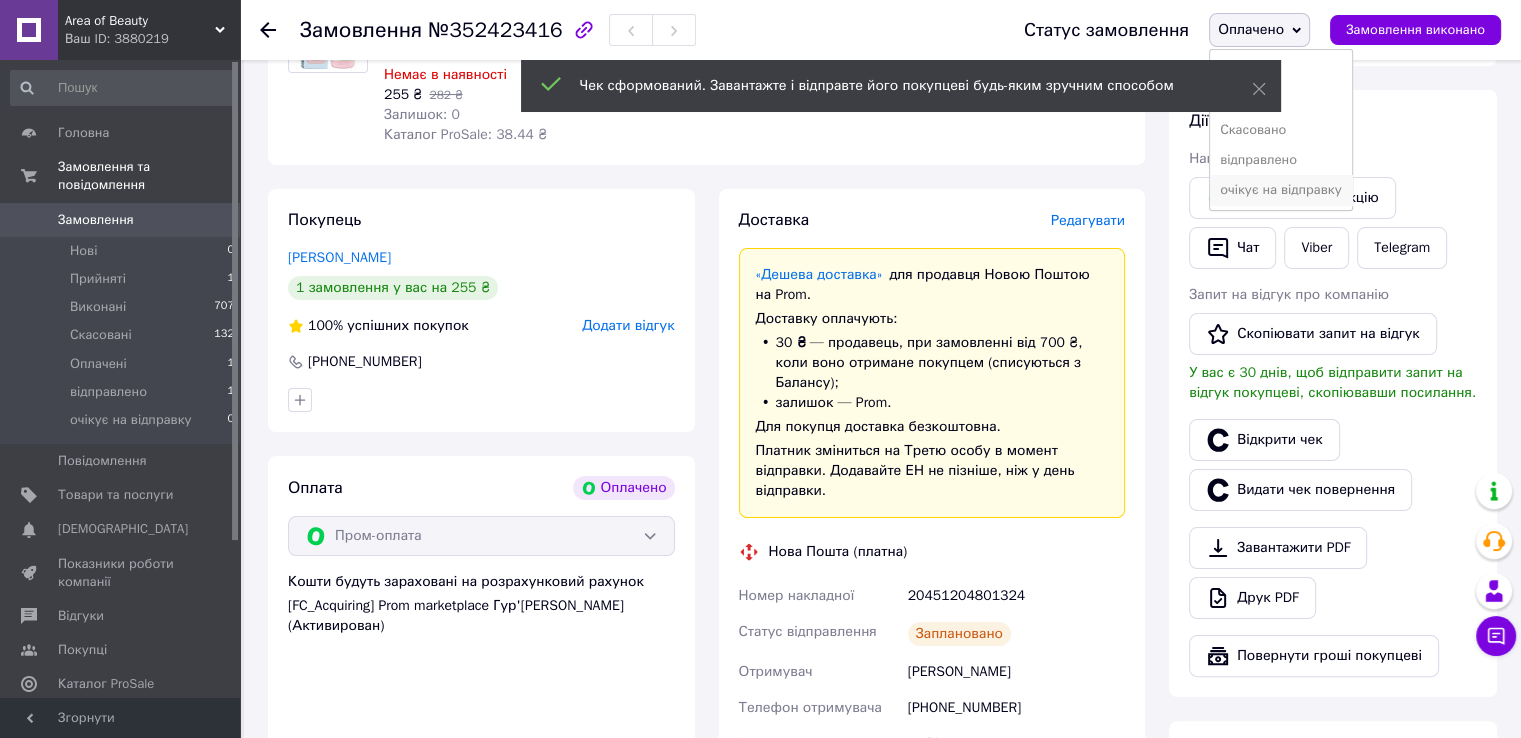 click on "очікує на відправку" at bounding box center [1281, 190] 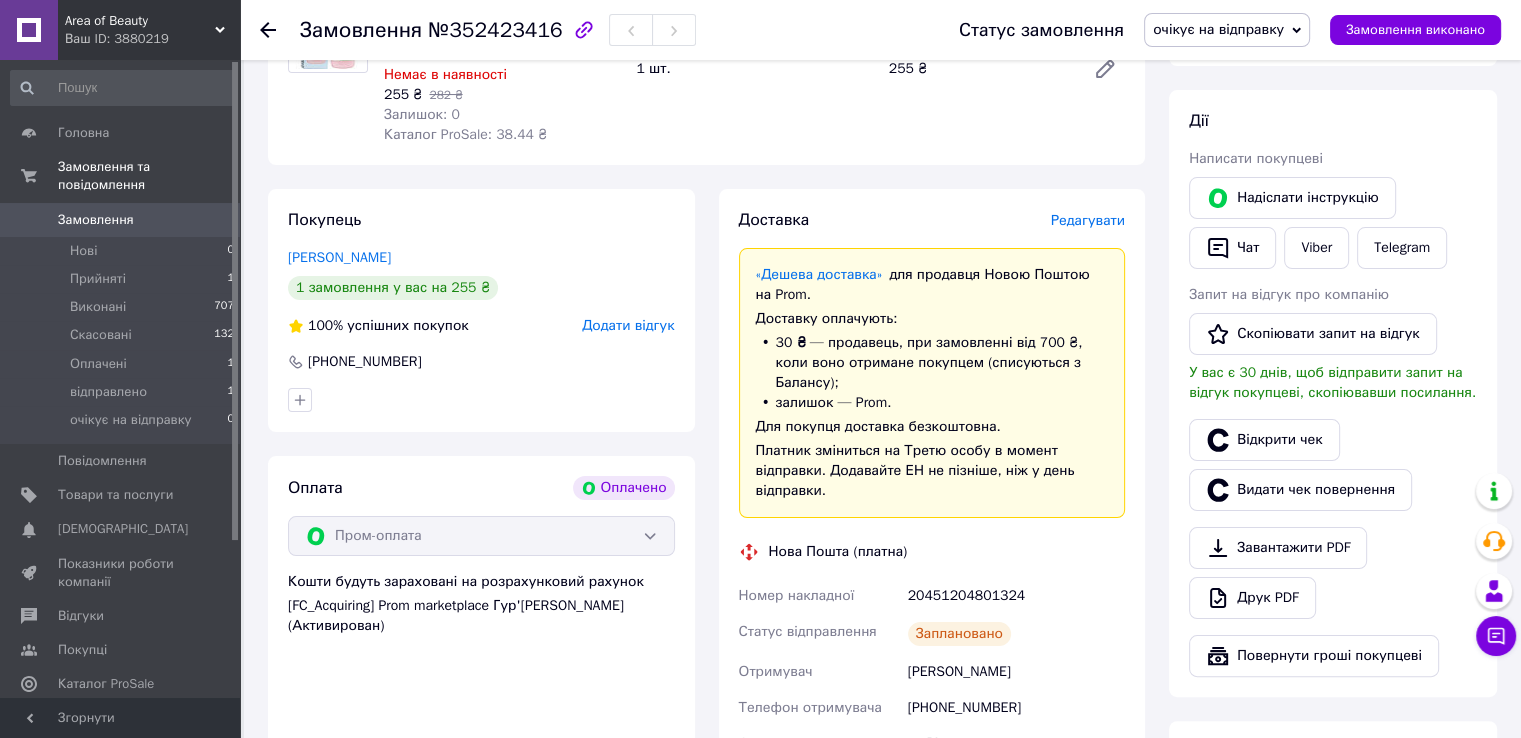 click 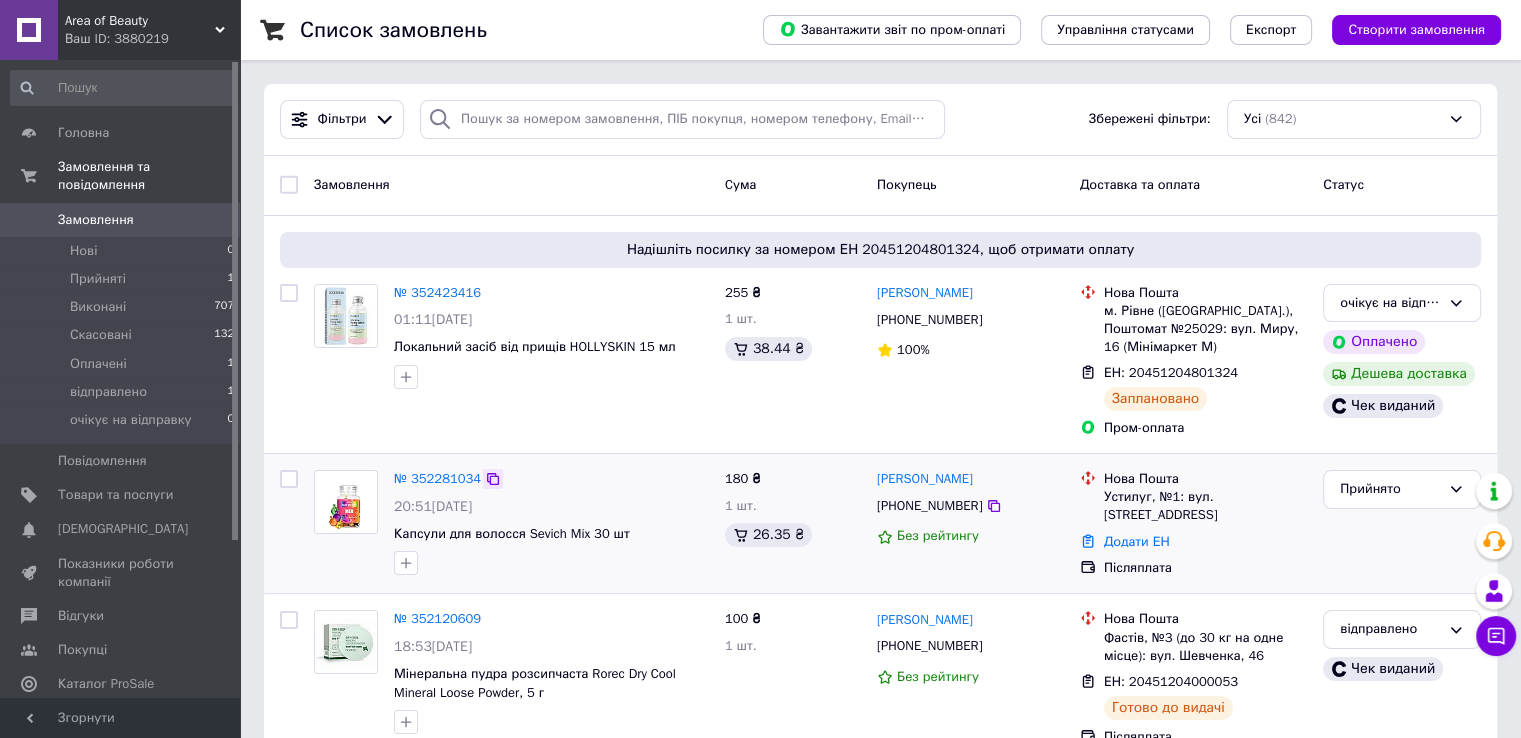 click 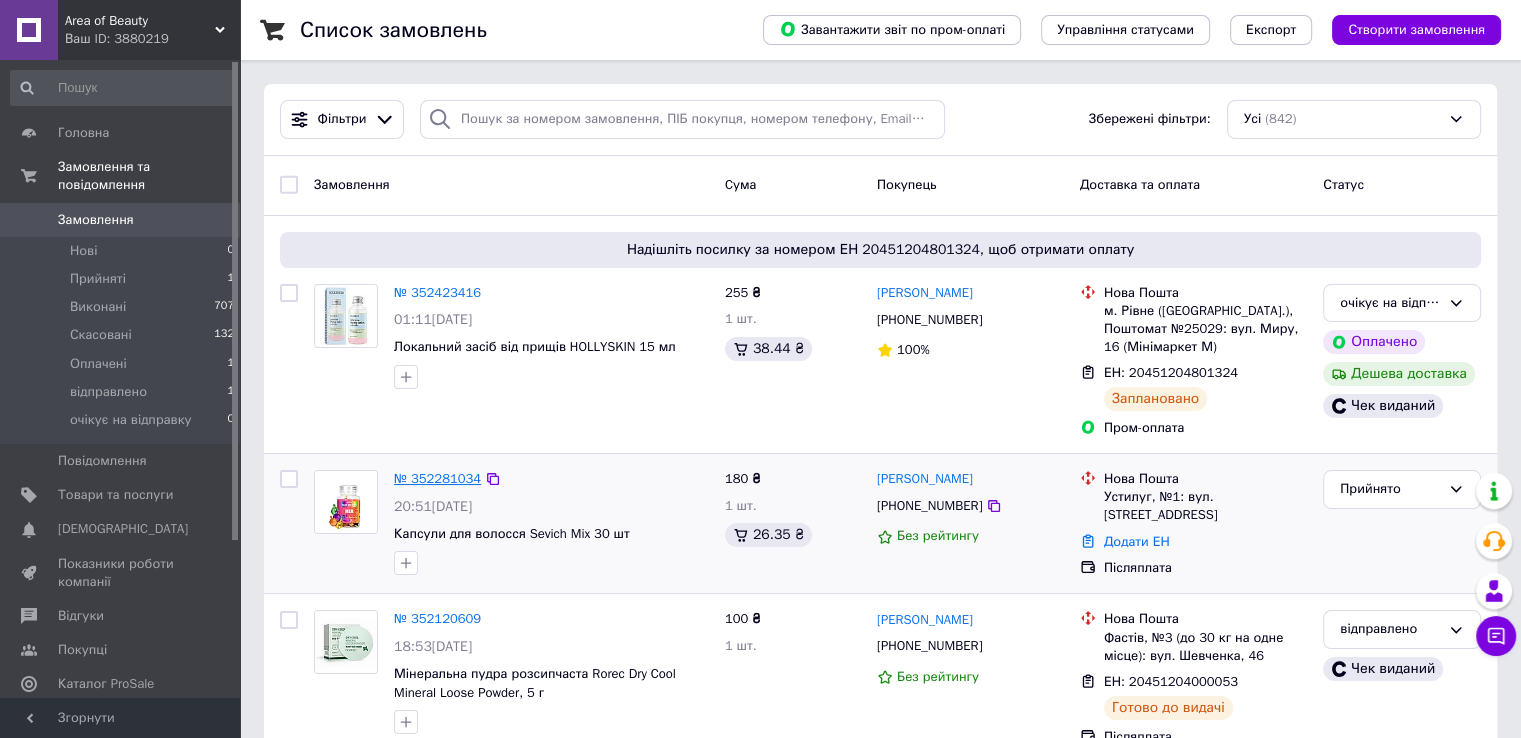 click on "№ 352281034" at bounding box center (437, 478) 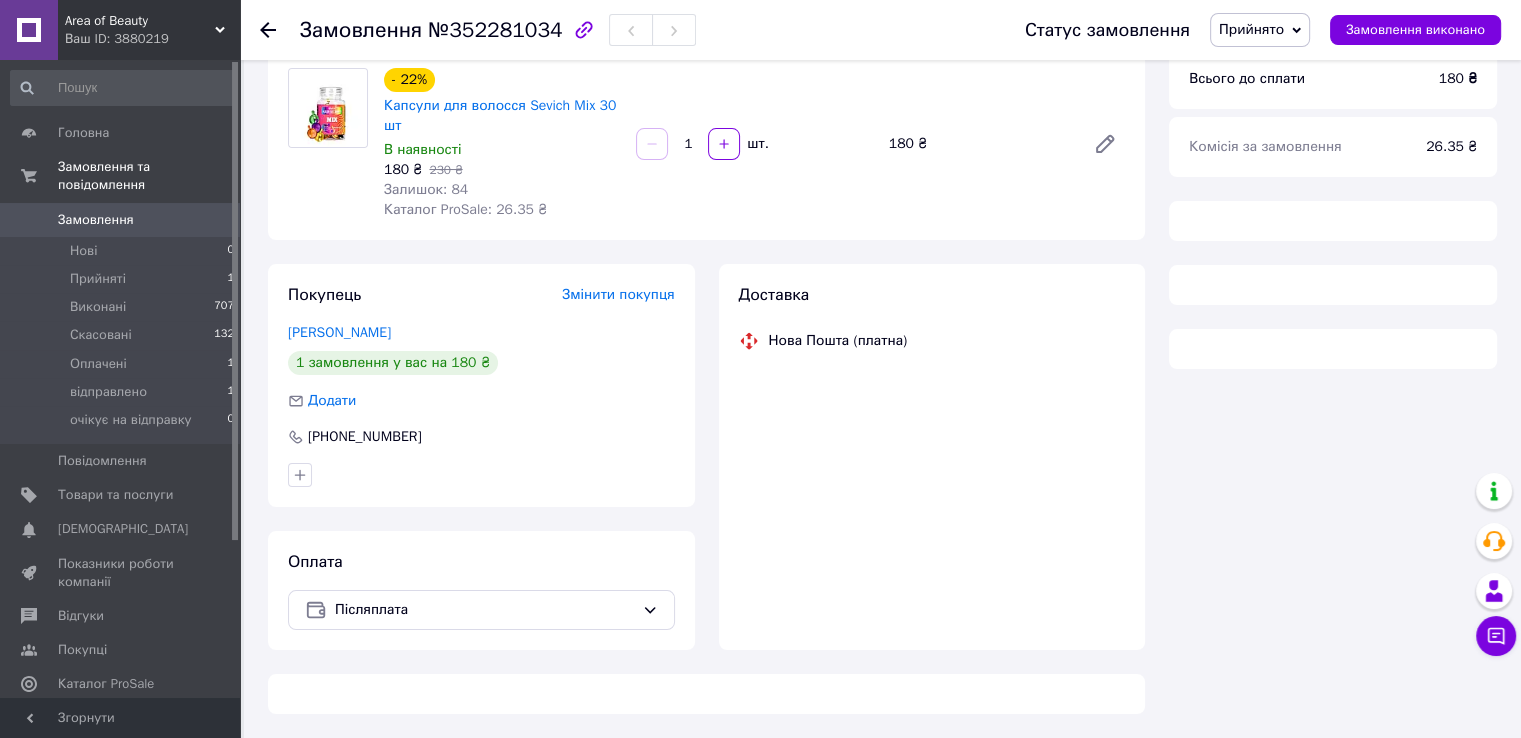 scroll, scrollTop: 176, scrollLeft: 0, axis: vertical 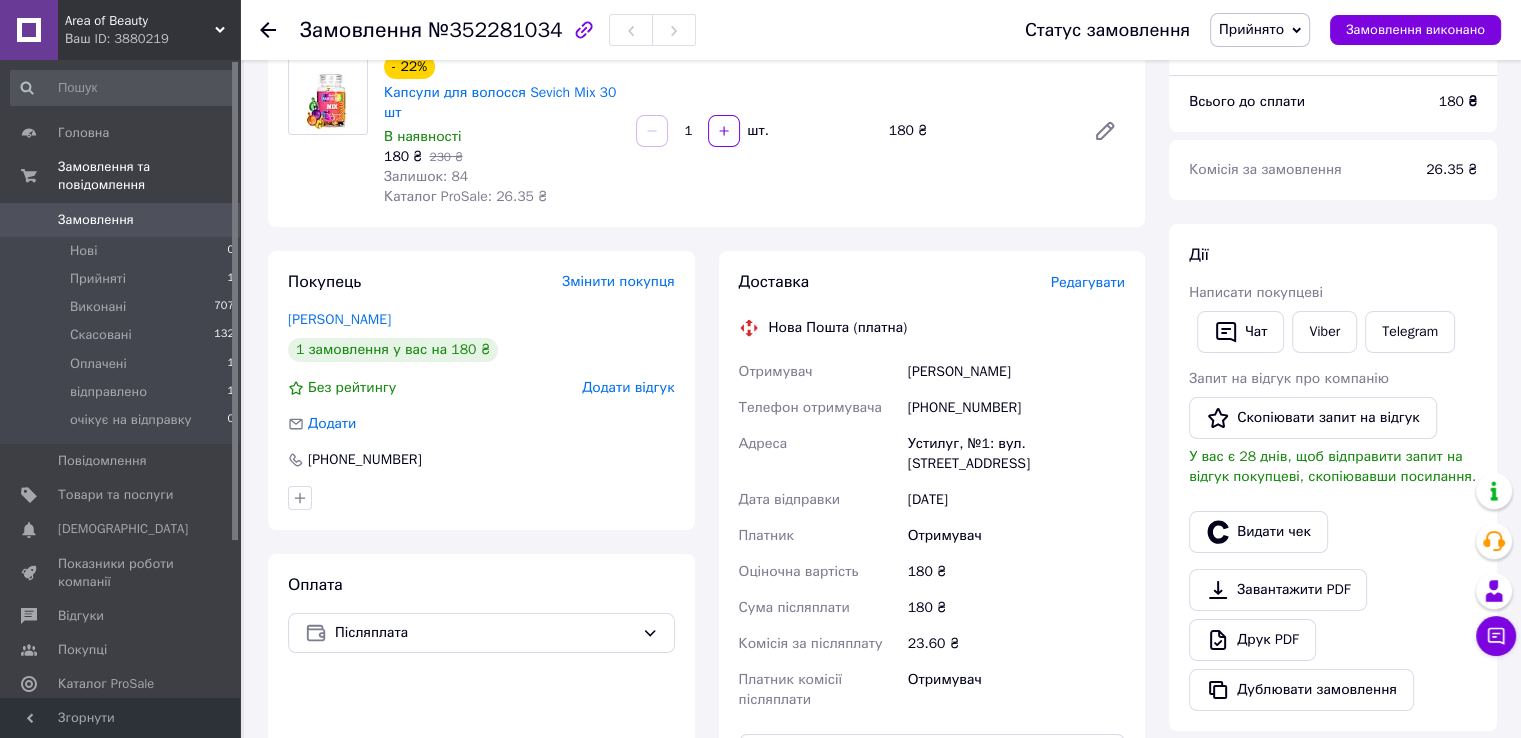click 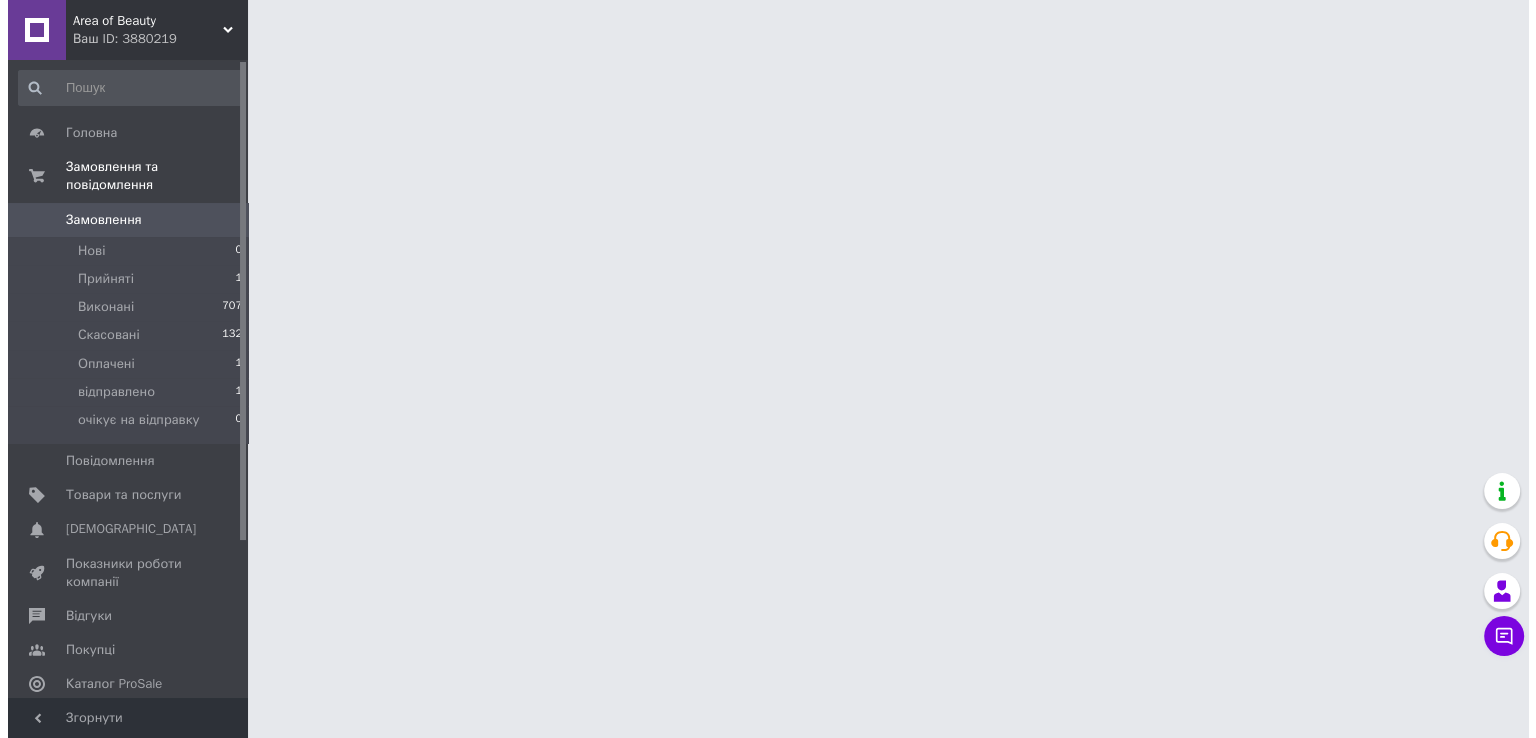 scroll, scrollTop: 0, scrollLeft: 0, axis: both 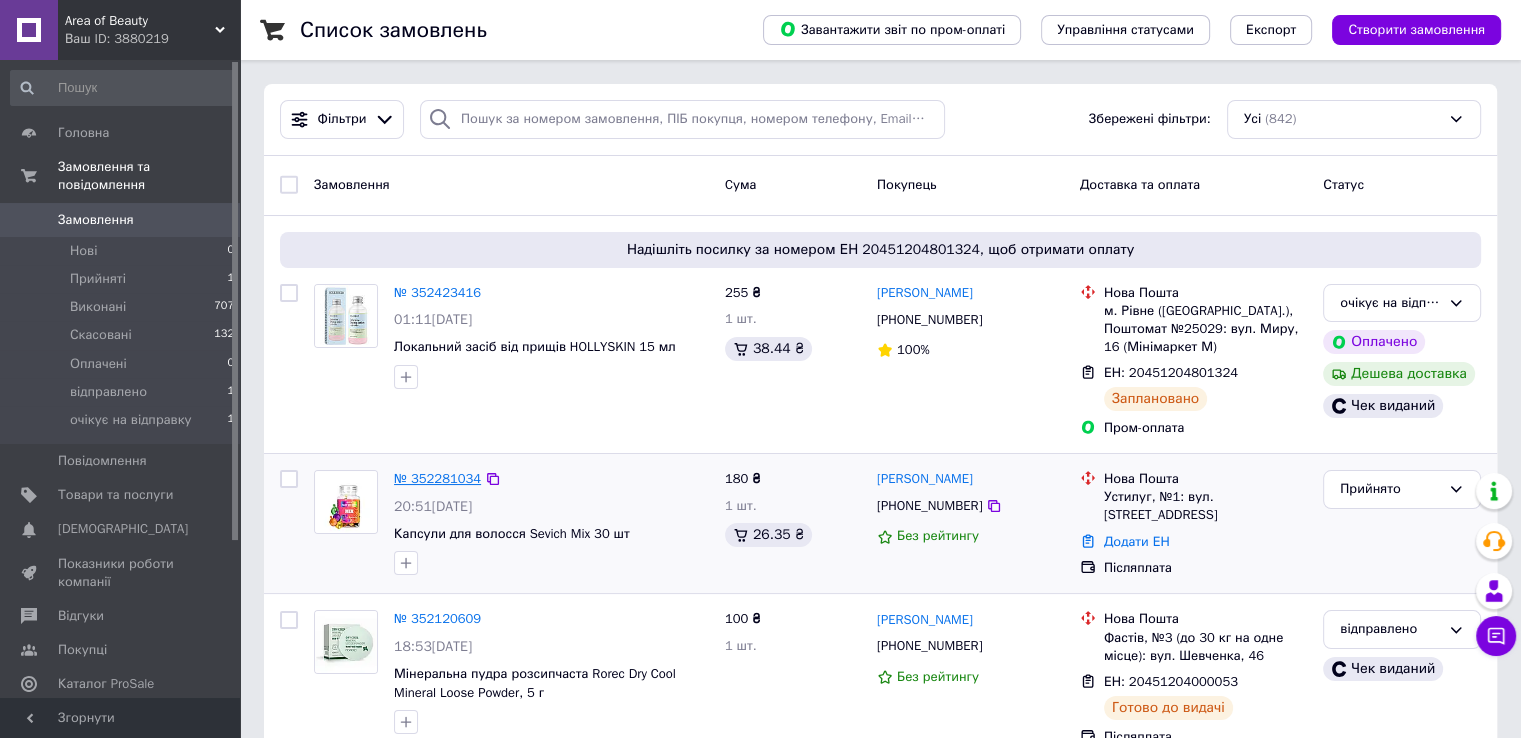 click on "№ 352281034" at bounding box center (437, 478) 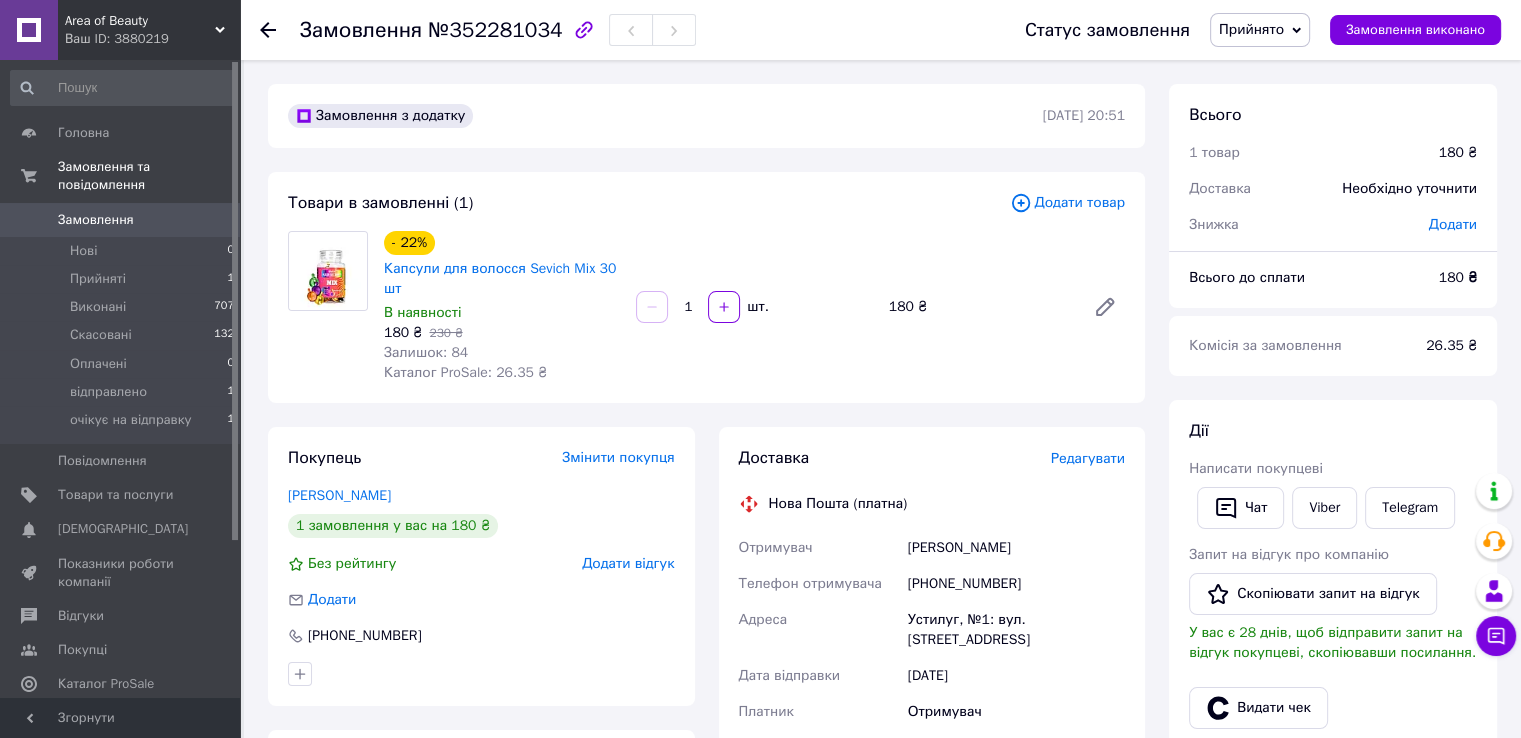 click on "Редагувати" at bounding box center [1088, 458] 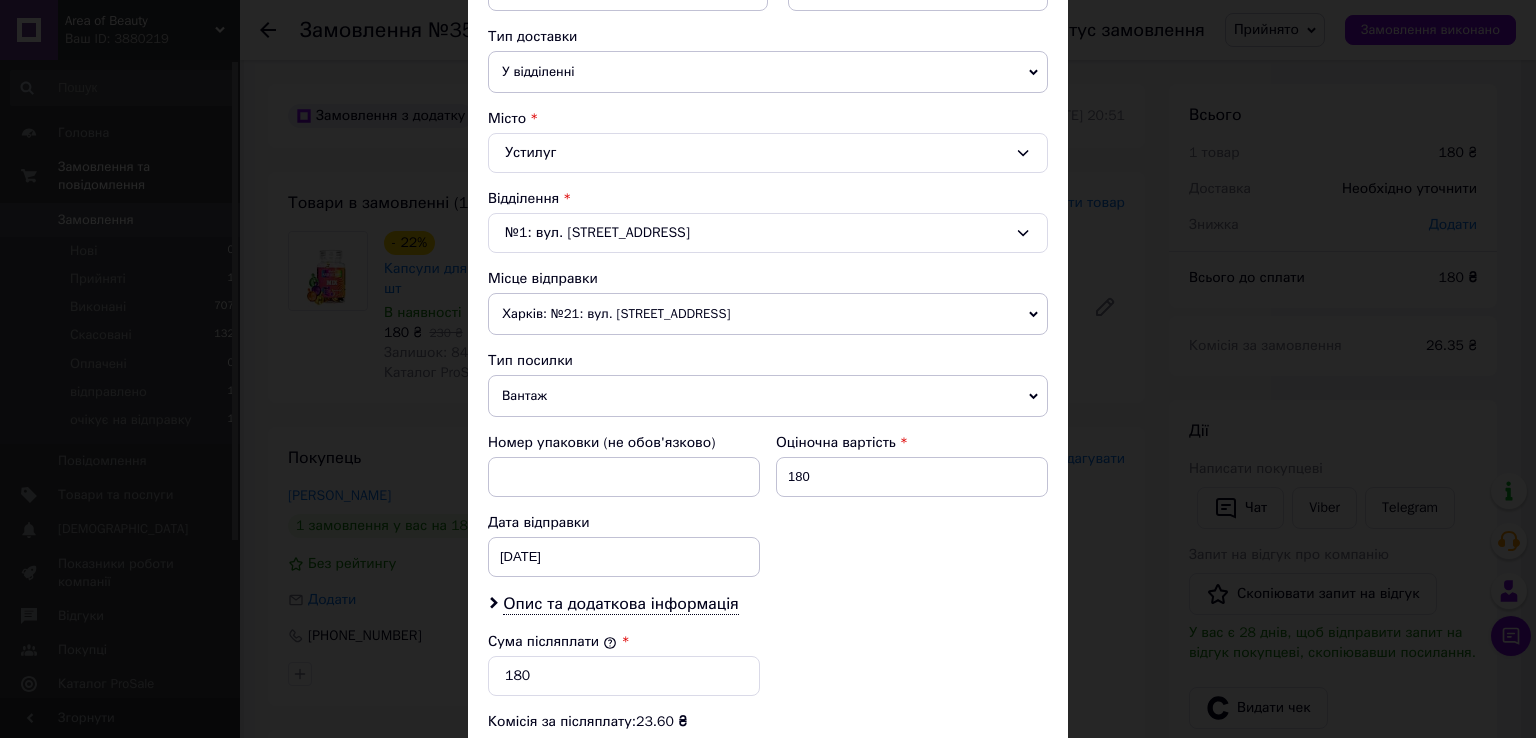 scroll, scrollTop: 500, scrollLeft: 0, axis: vertical 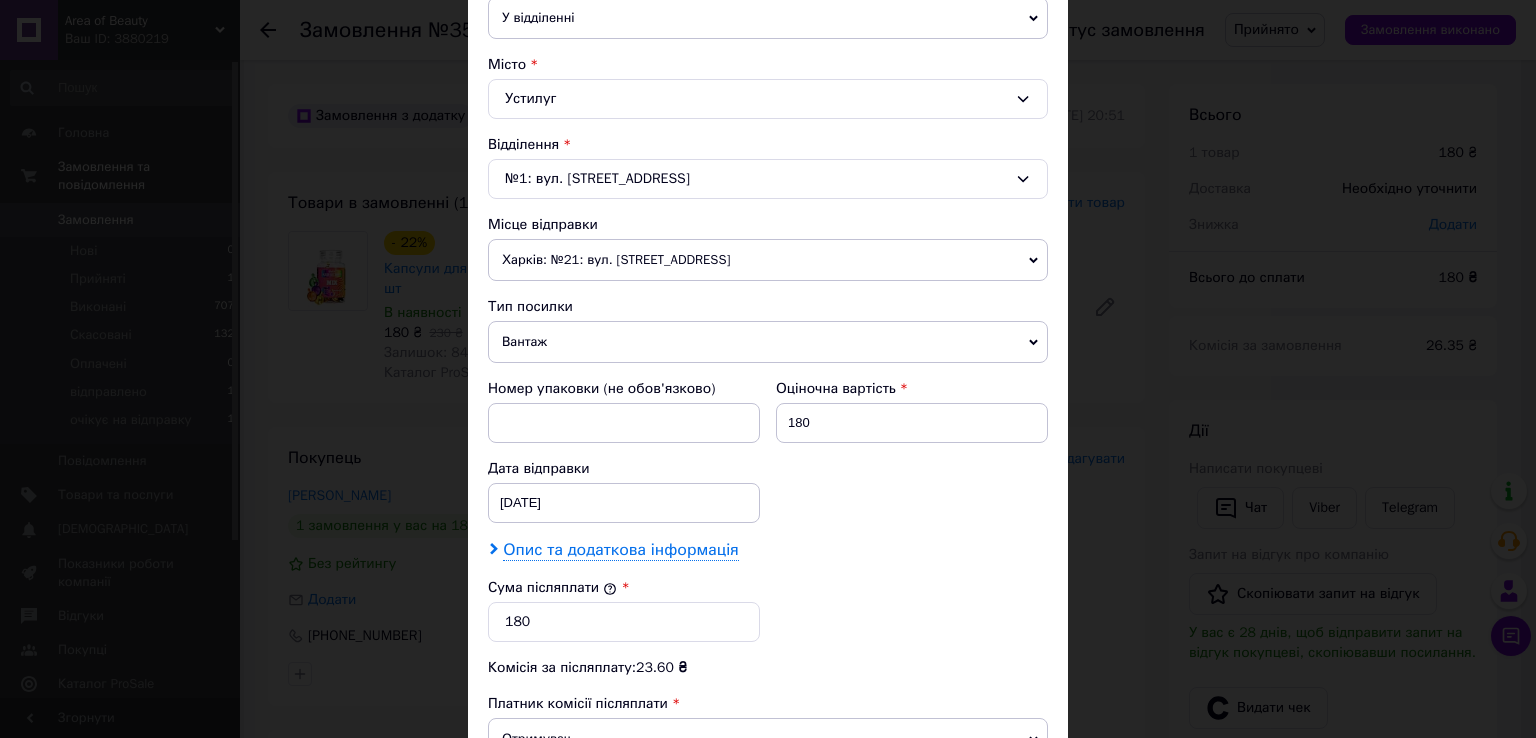 click on "Опис та додаткова інформація" at bounding box center (620, 550) 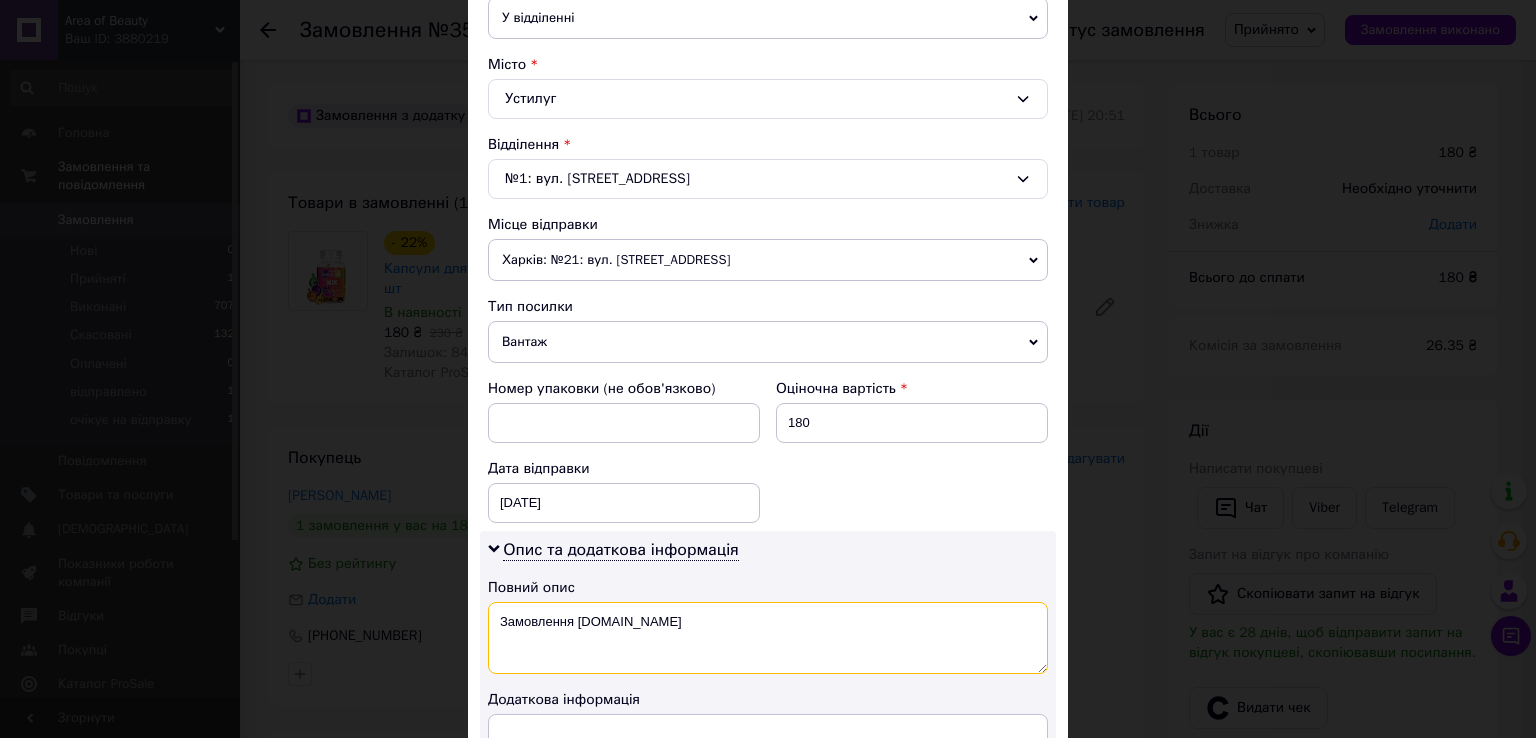 drag, startPoint x: 630, startPoint y: 621, endPoint x: 497, endPoint y: 612, distance: 133.30417 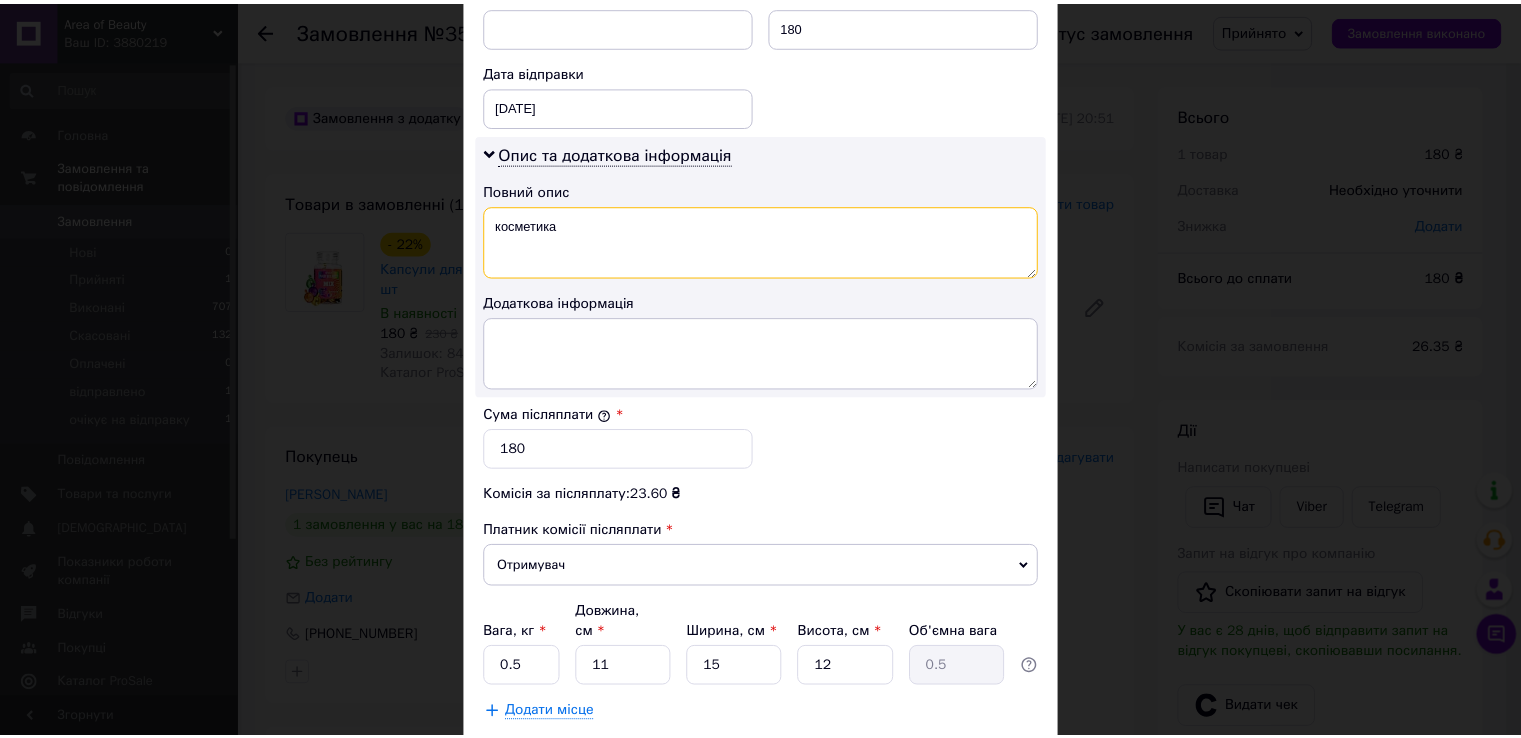 scroll, scrollTop: 1000, scrollLeft: 0, axis: vertical 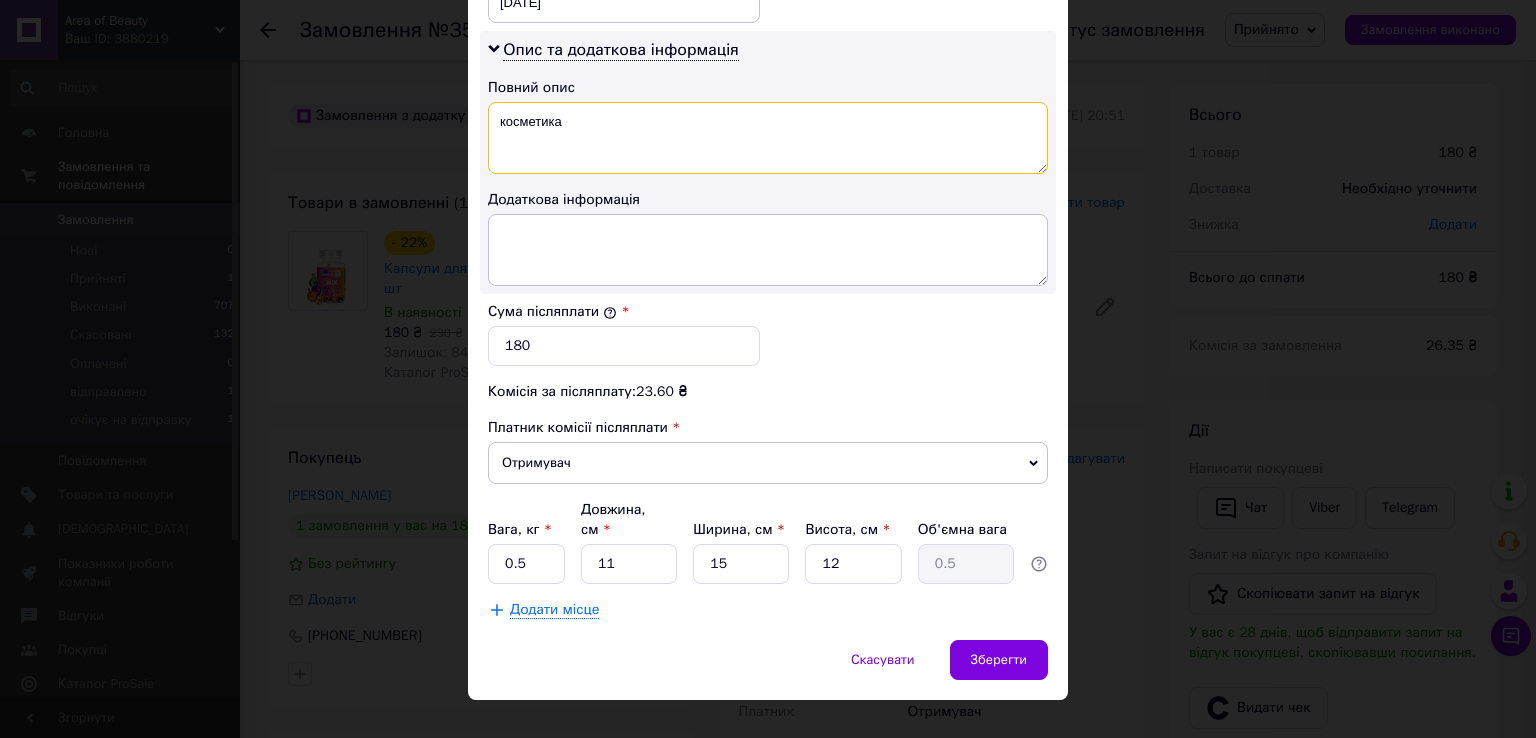 type on "косметика" 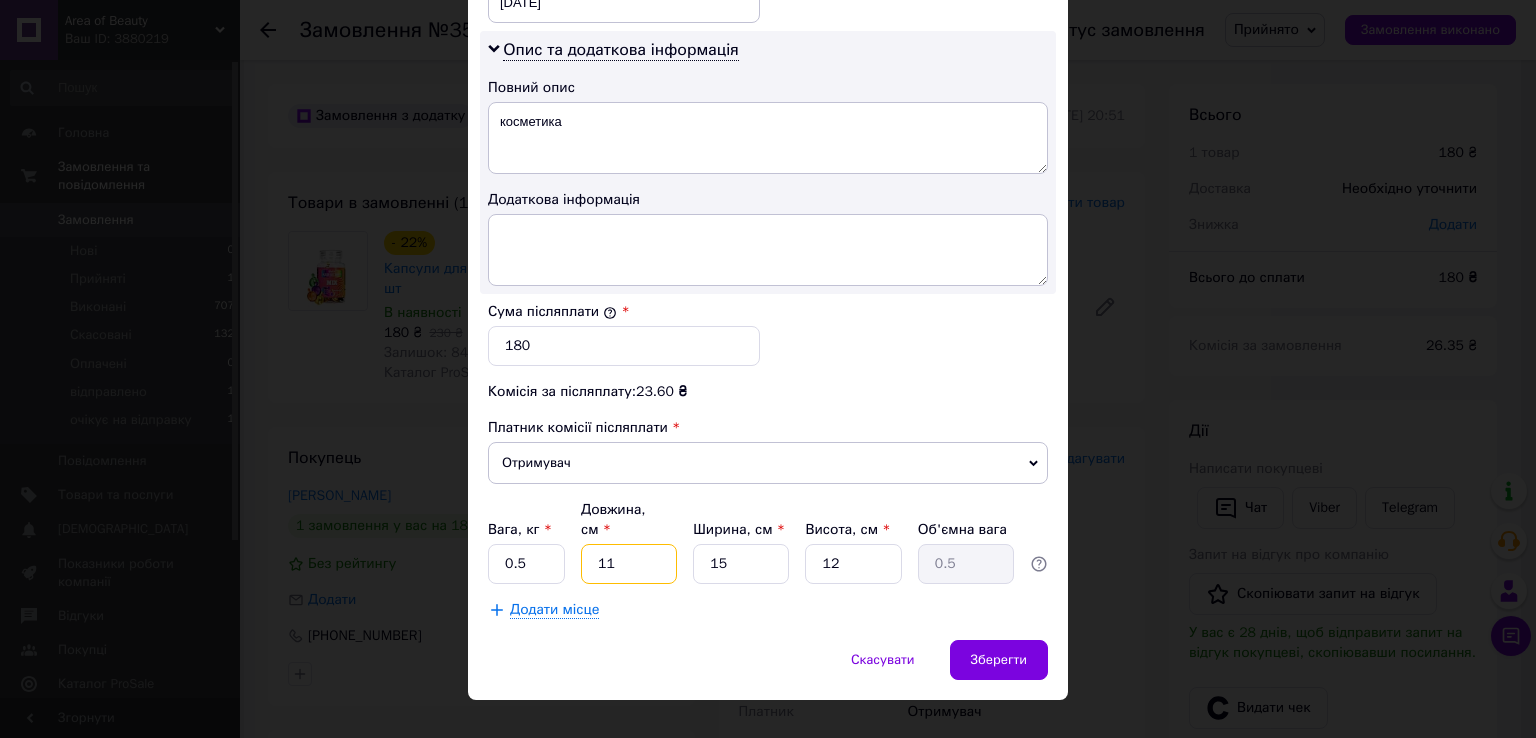 drag, startPoint x: 614, startPoint y: 543, endPoint x: 593, endPoint y: 537, distance: 21.84033 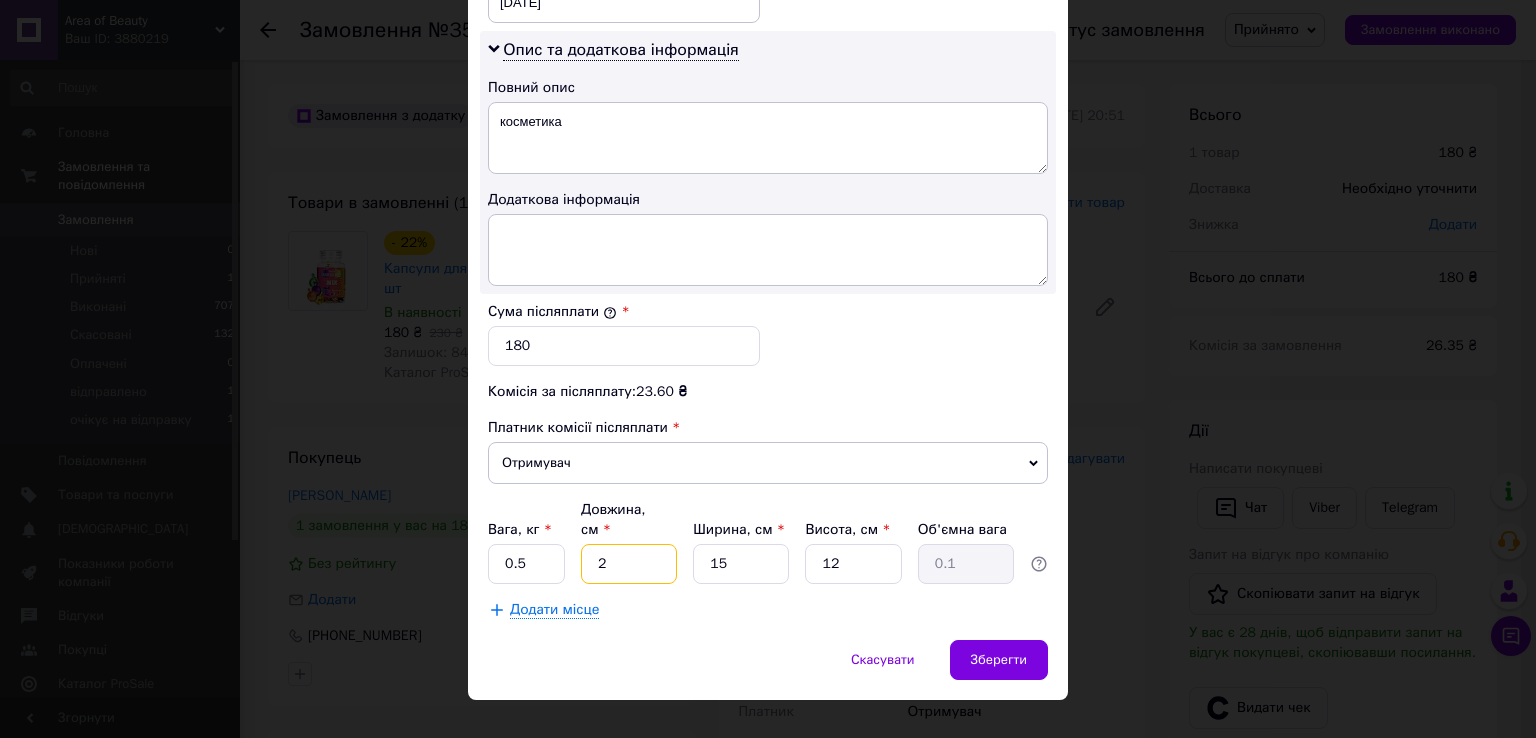 type on "28" 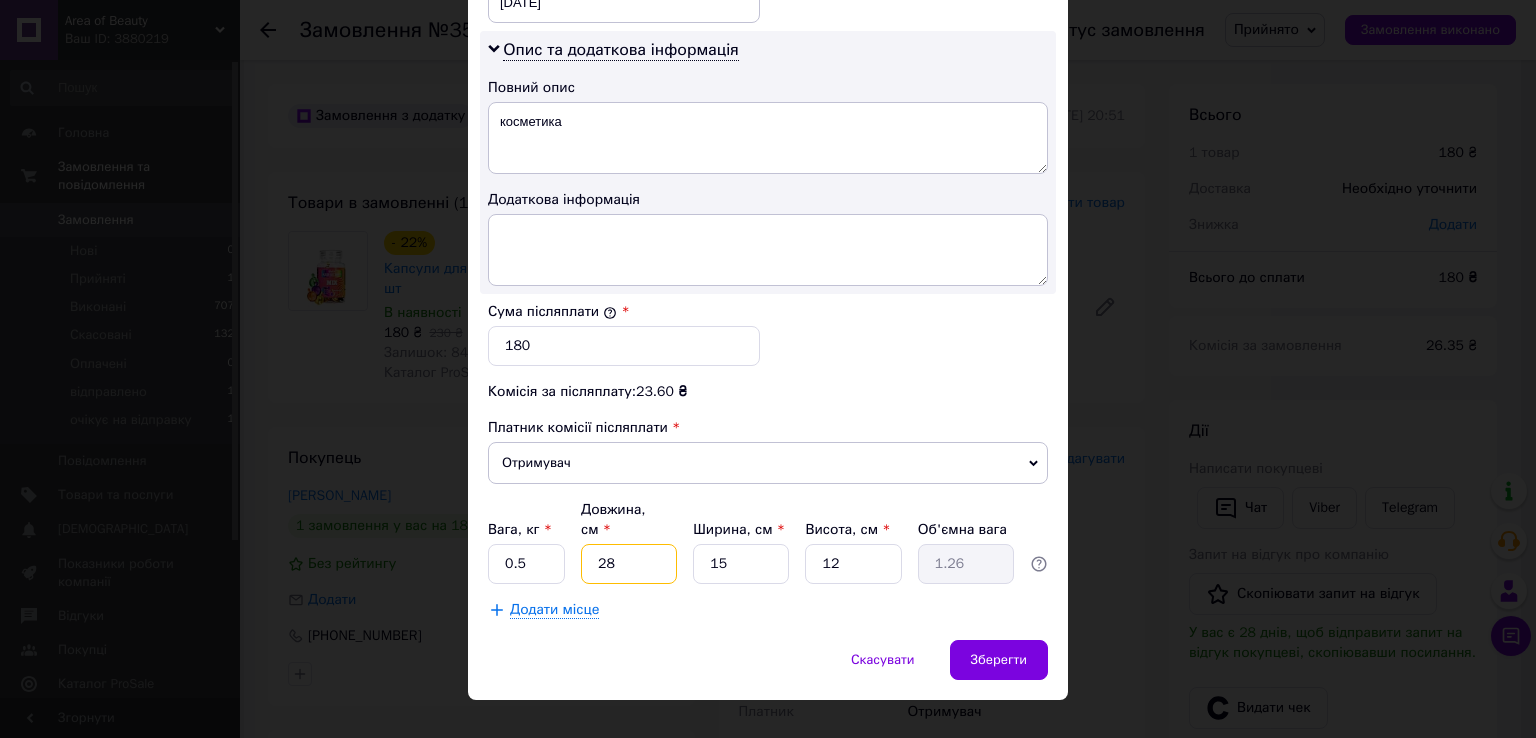 type on "28" 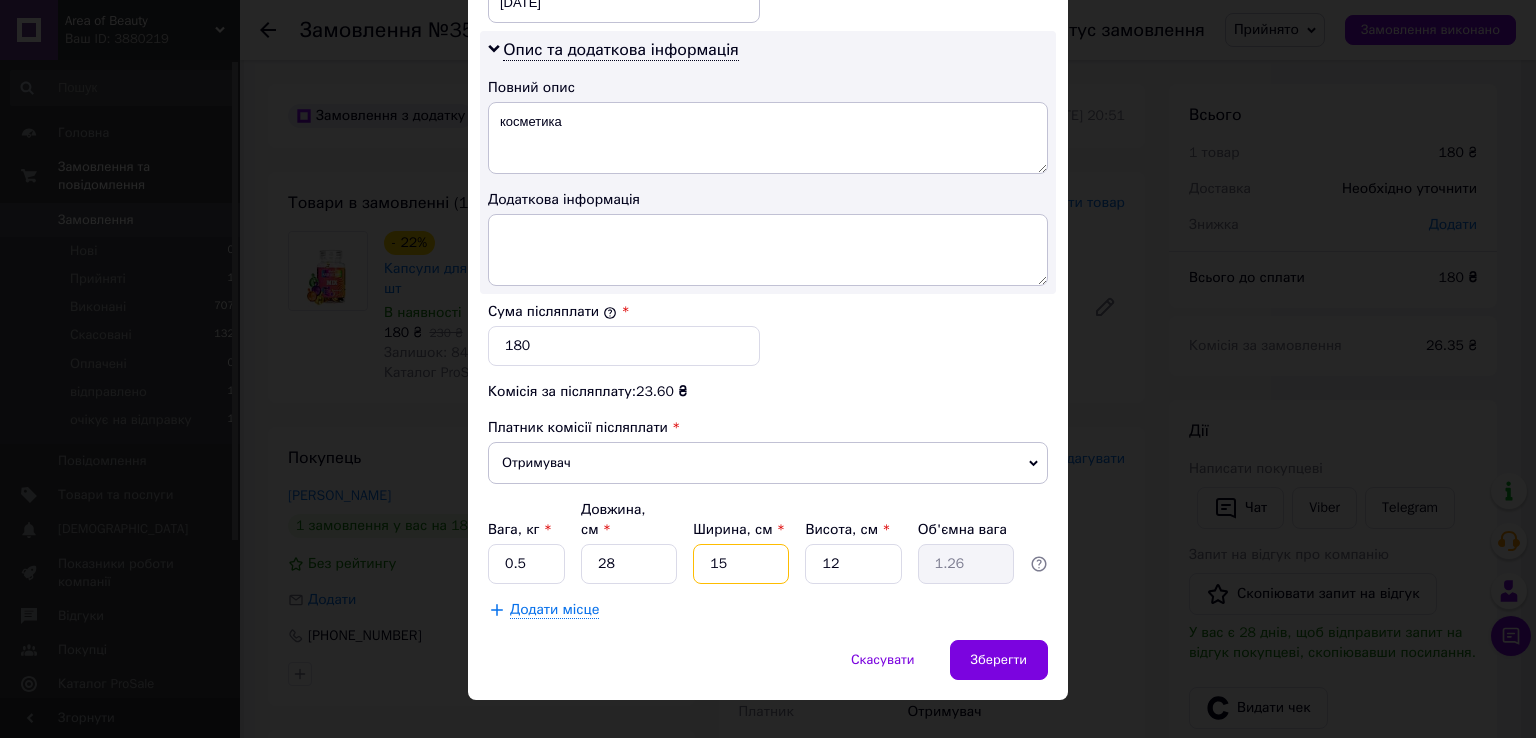 drag, startPoint x: 723, startPoint y: 530, endPoint x: 706, endPoint y: 539, distance: 19.235384 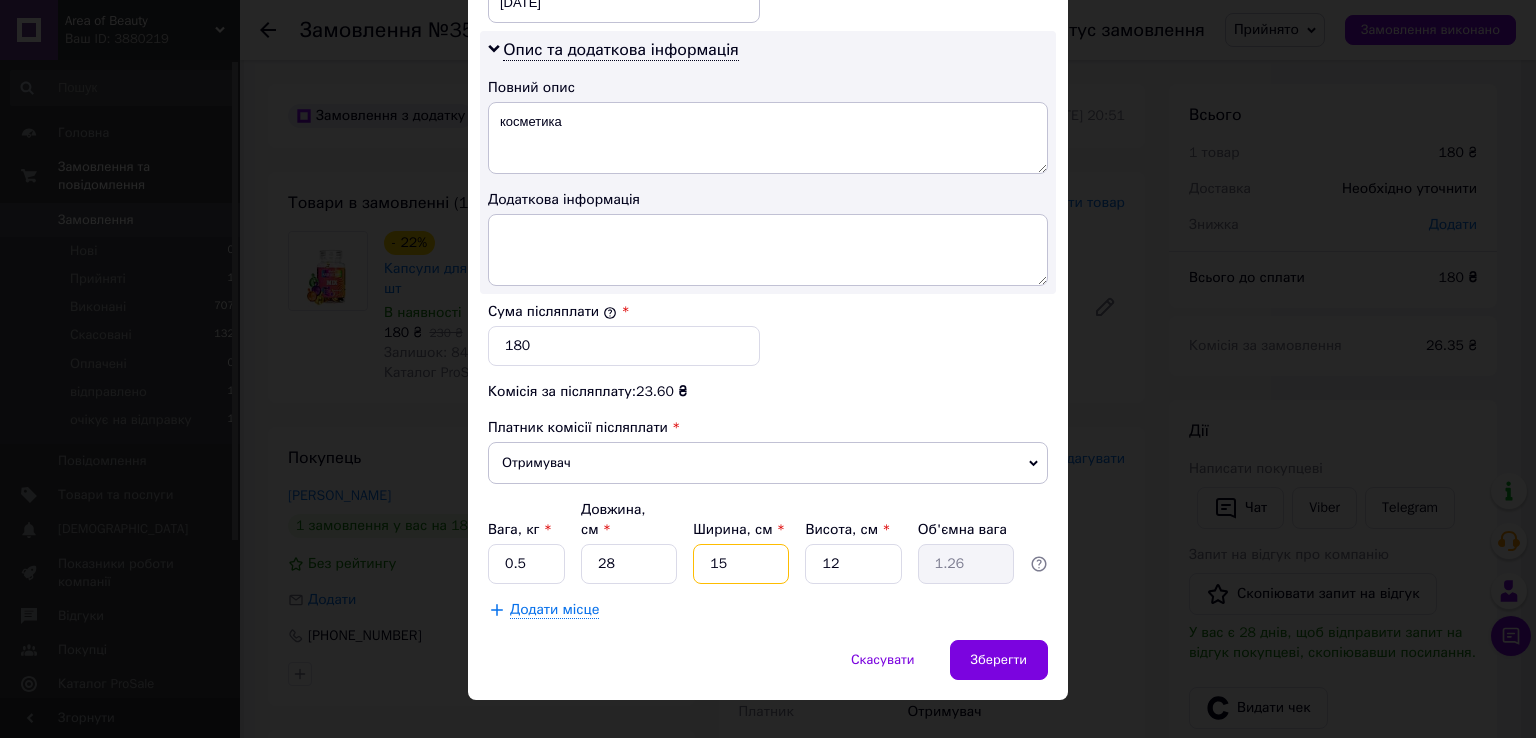 click on "15" at bounding box center (741, 564) 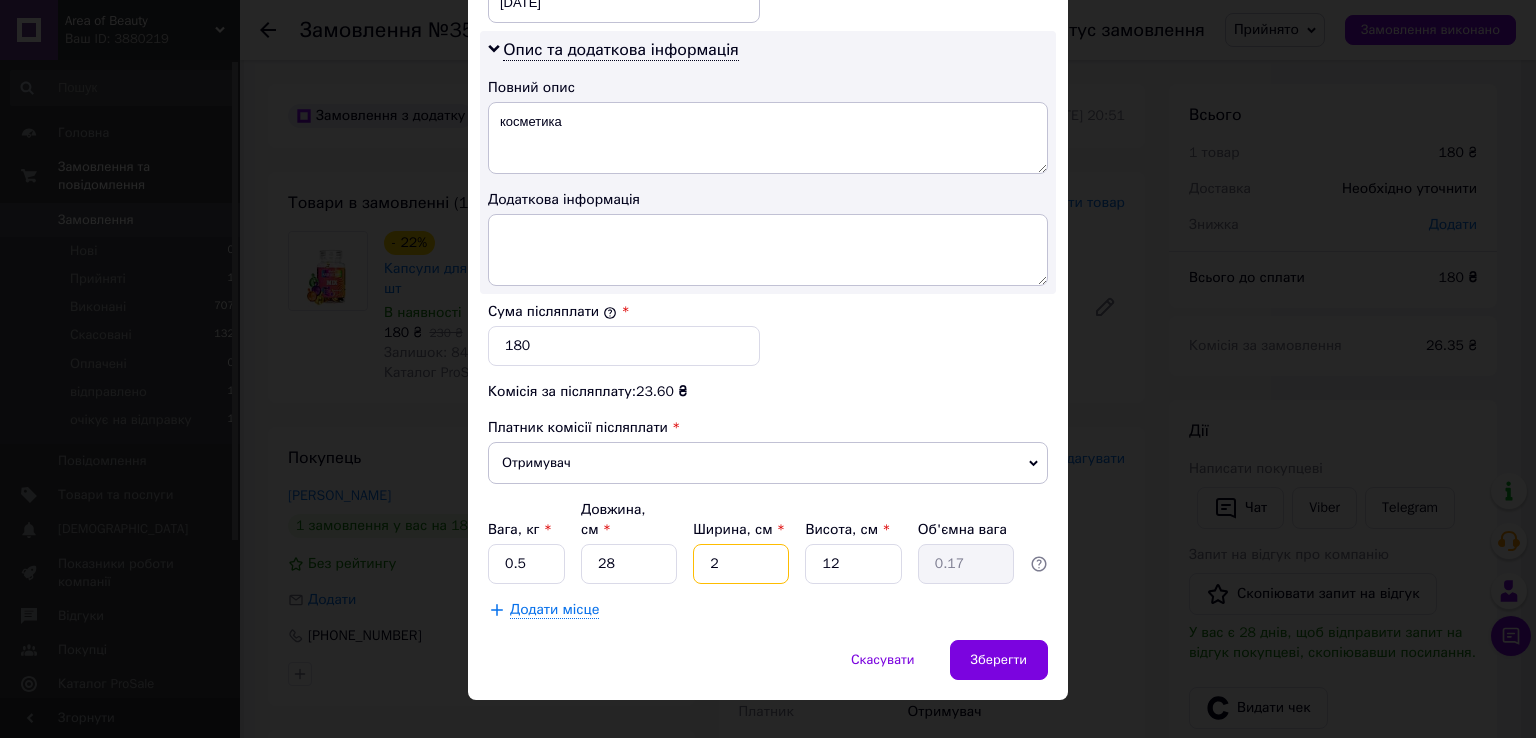 type on "20" 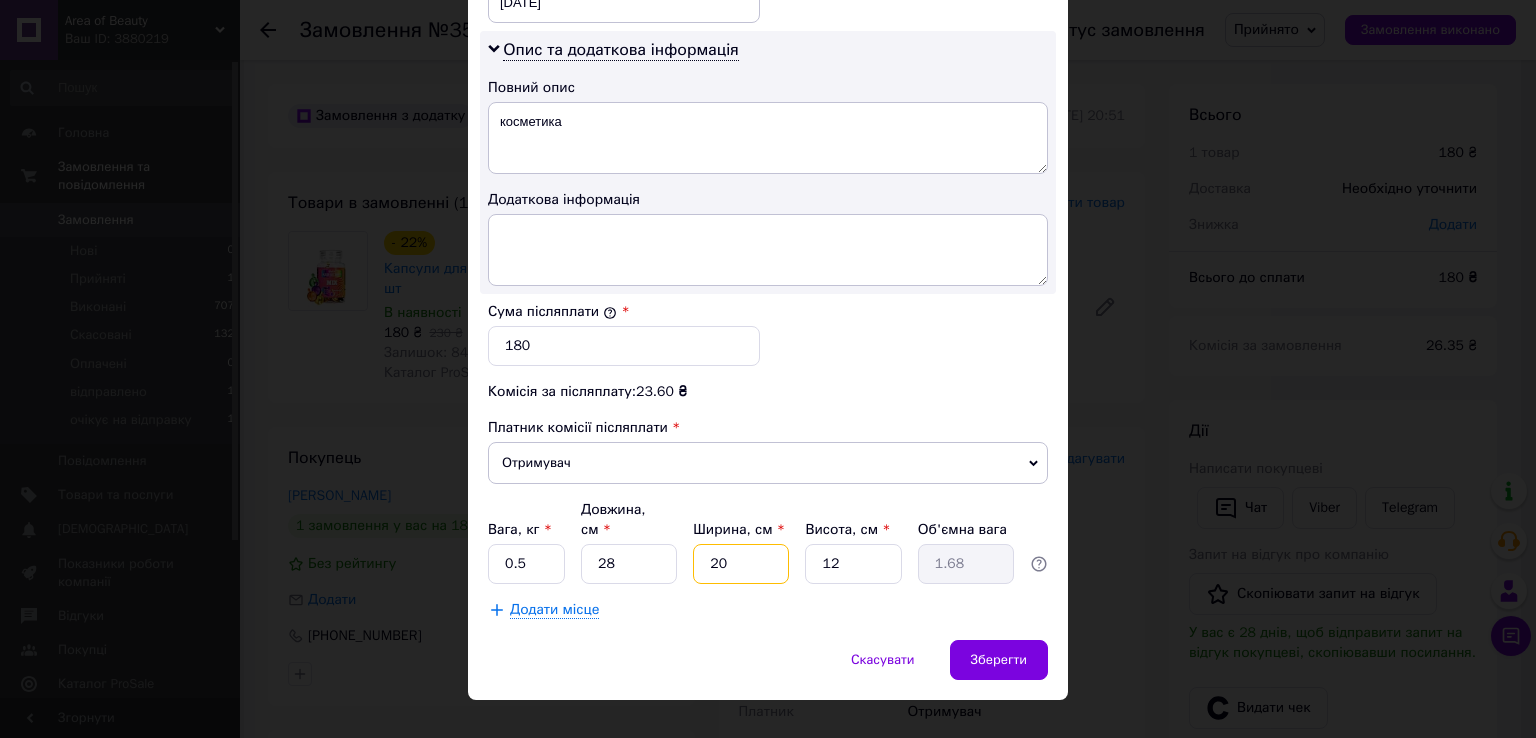 type on "20" 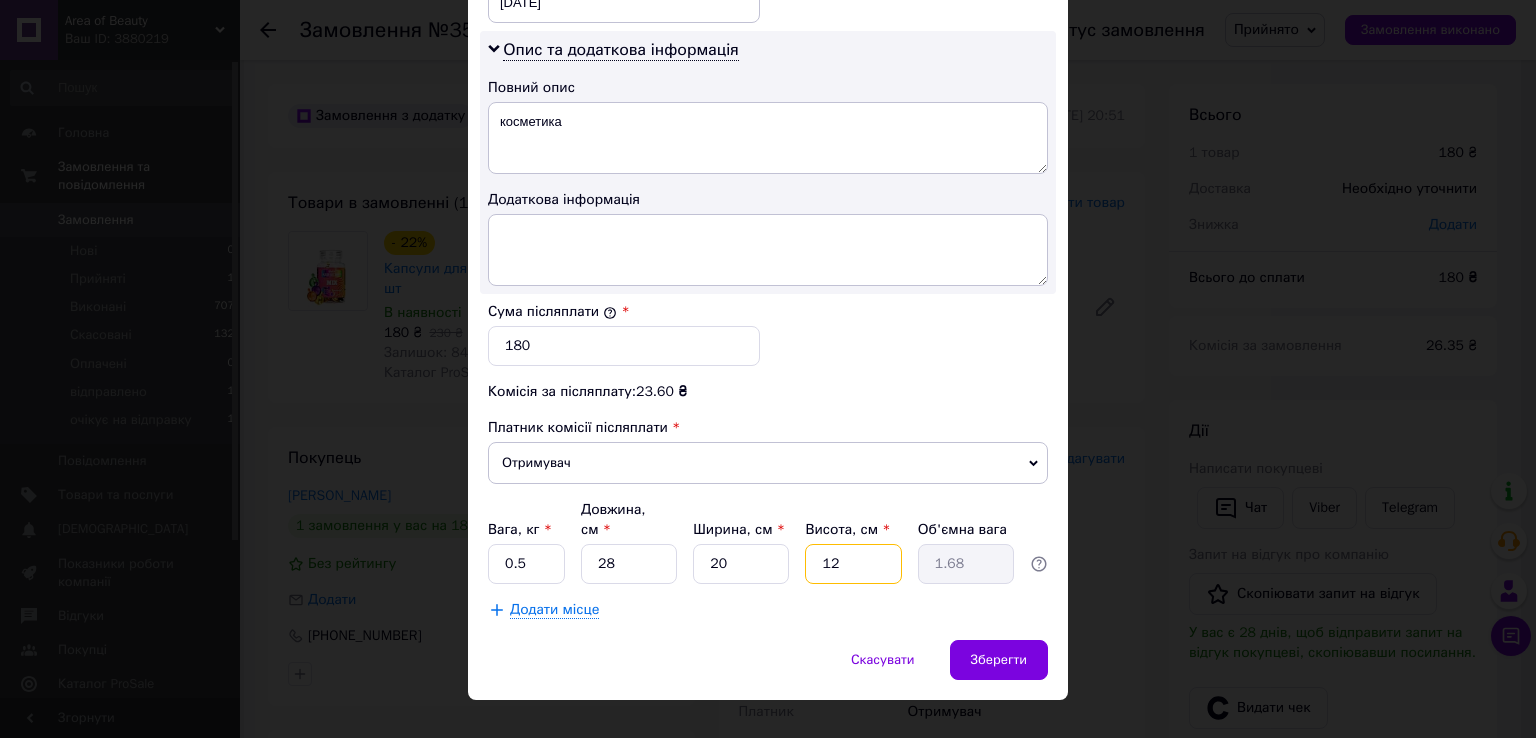 drag, startPoint x: 833, startPoint y: 536, endPoint x: 816, endPoint y: 529, distance: 18.384777 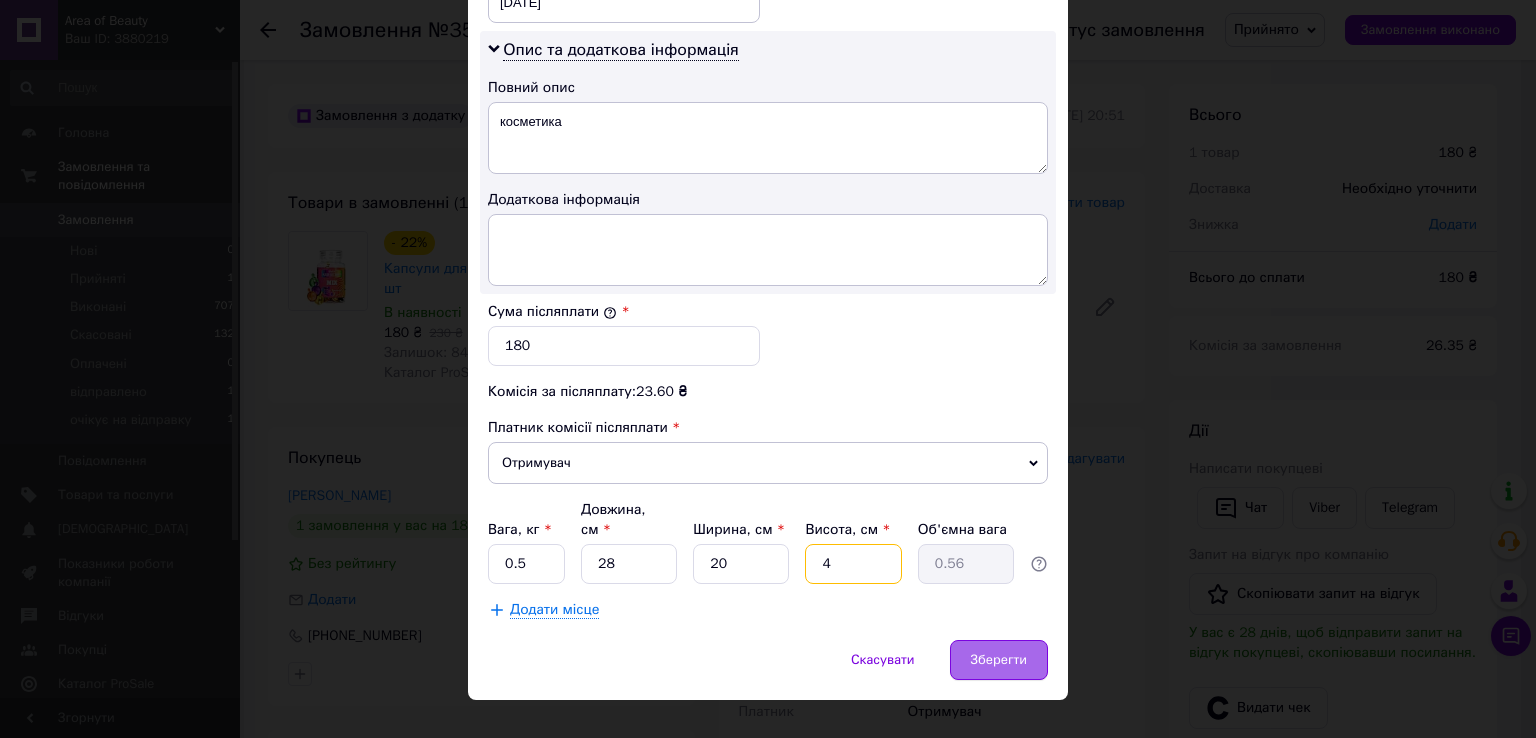 type on "4" 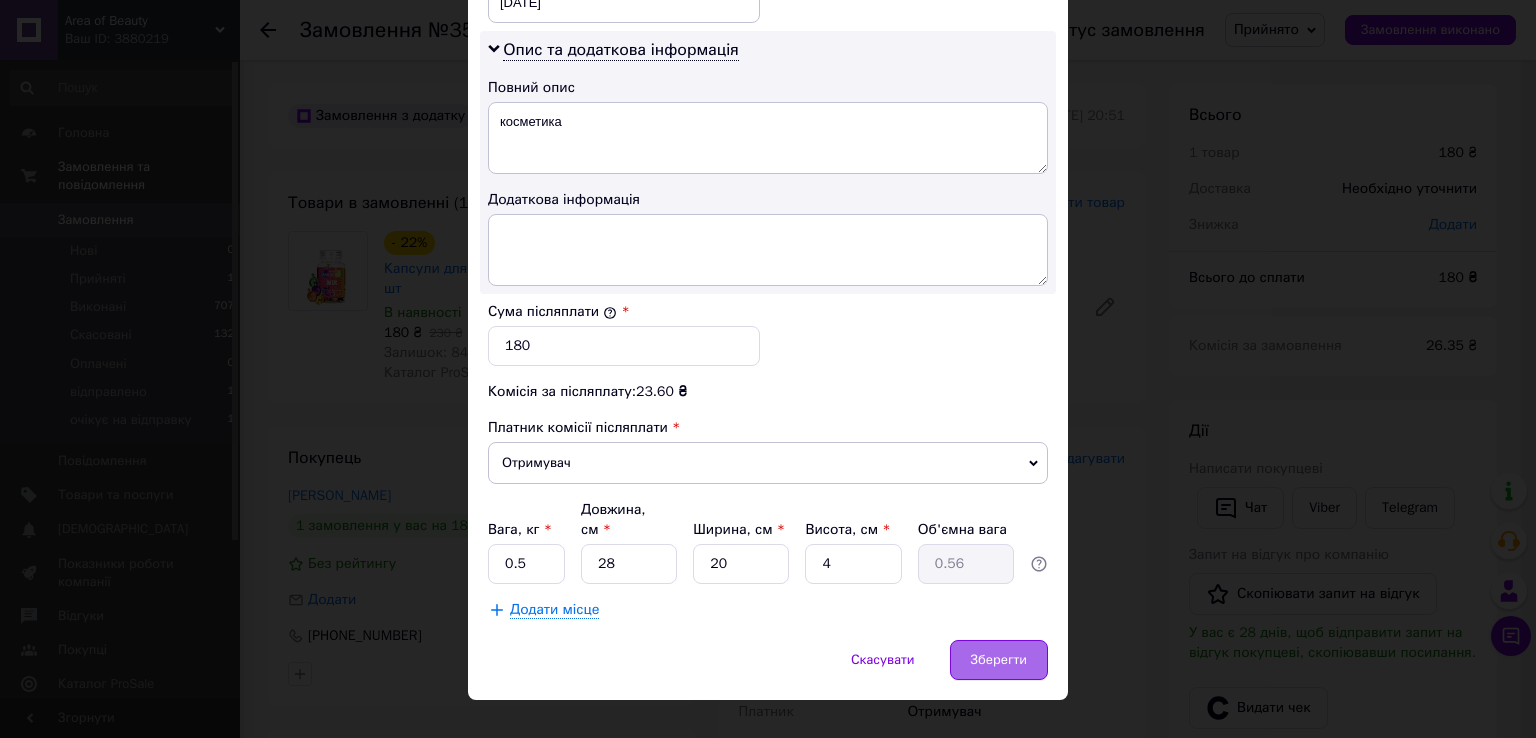 click on "Зберегти" at bounding box center (999, 660) 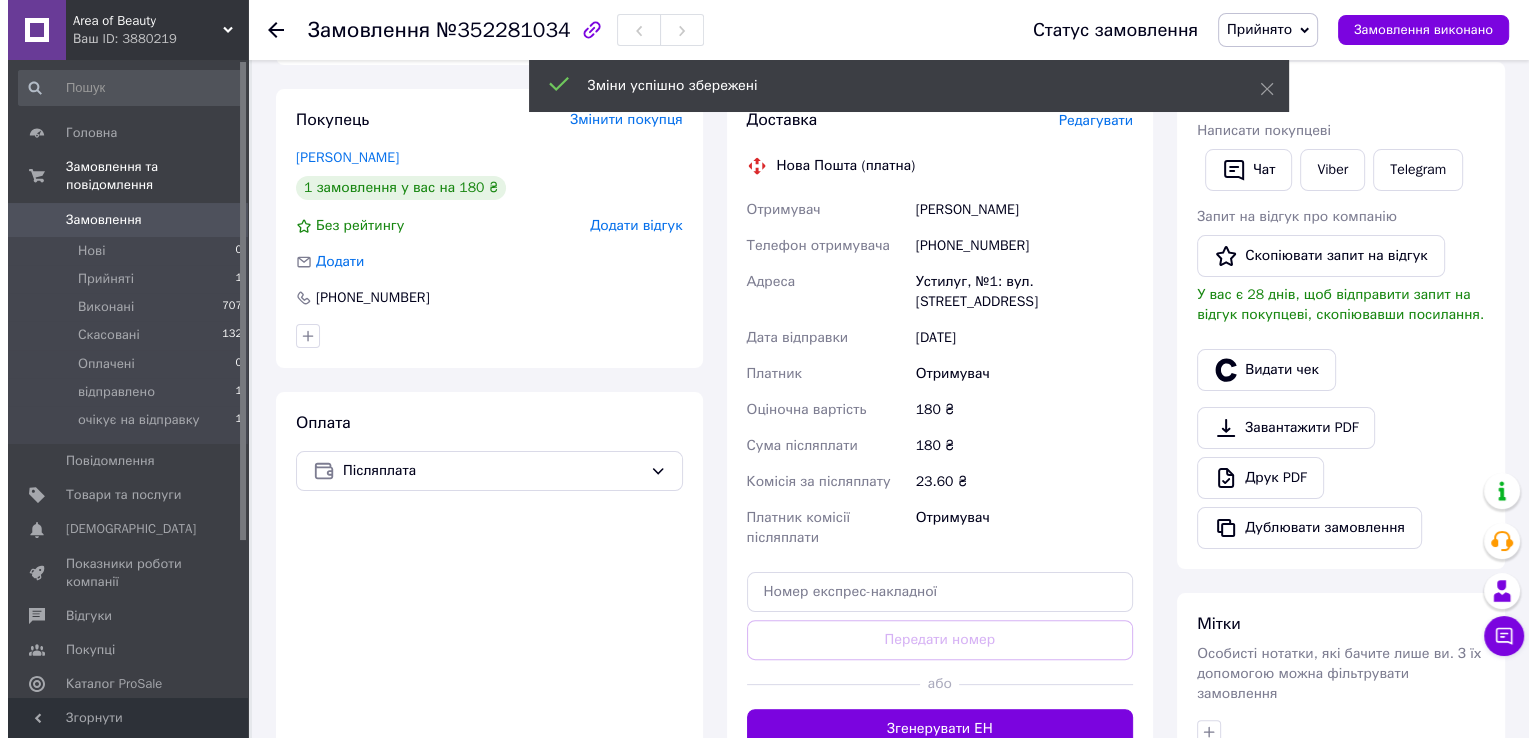 scroll, scrollTop: 400, scrollLeft: 0, axis: vertical 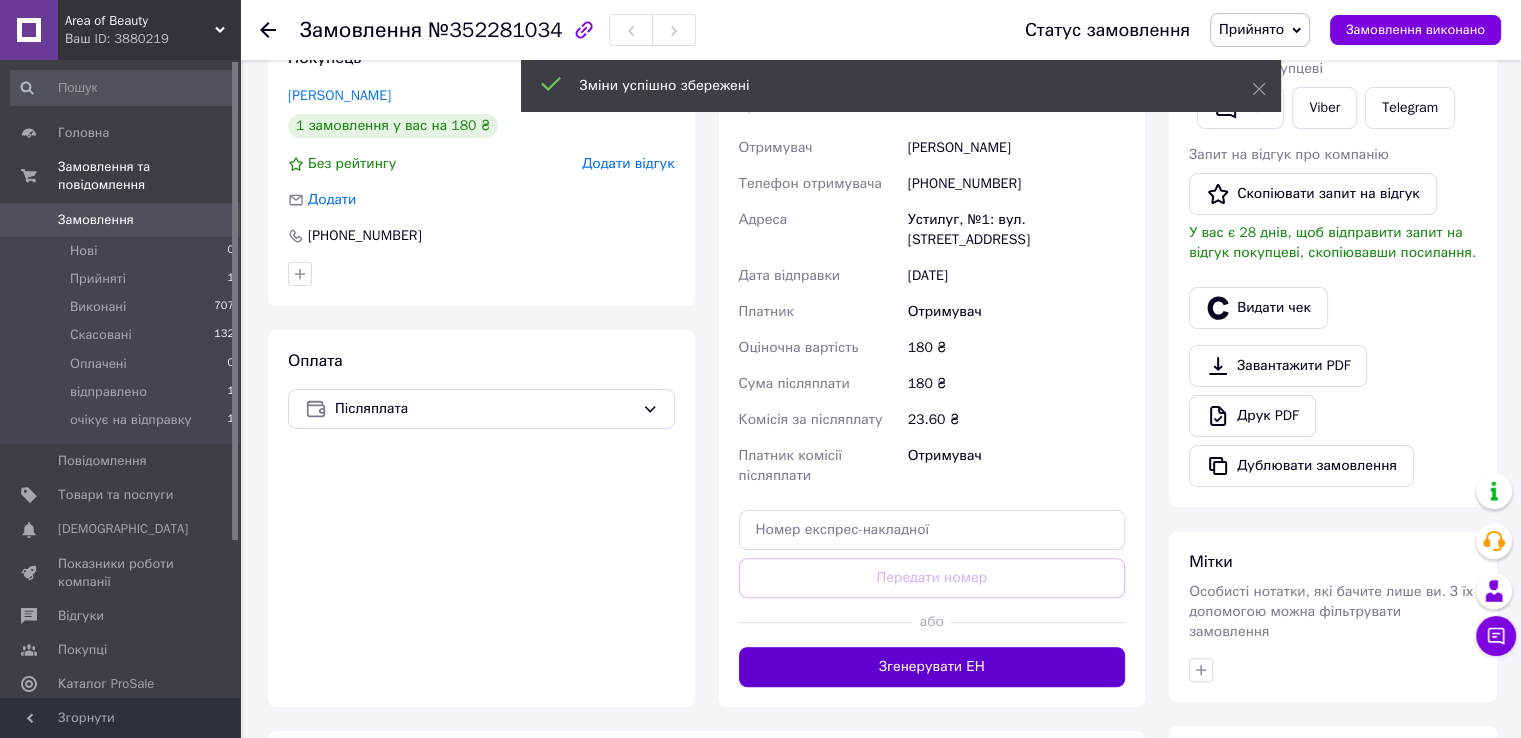 click on "Згенерувати ЕН" at bounding box center [932, 667] 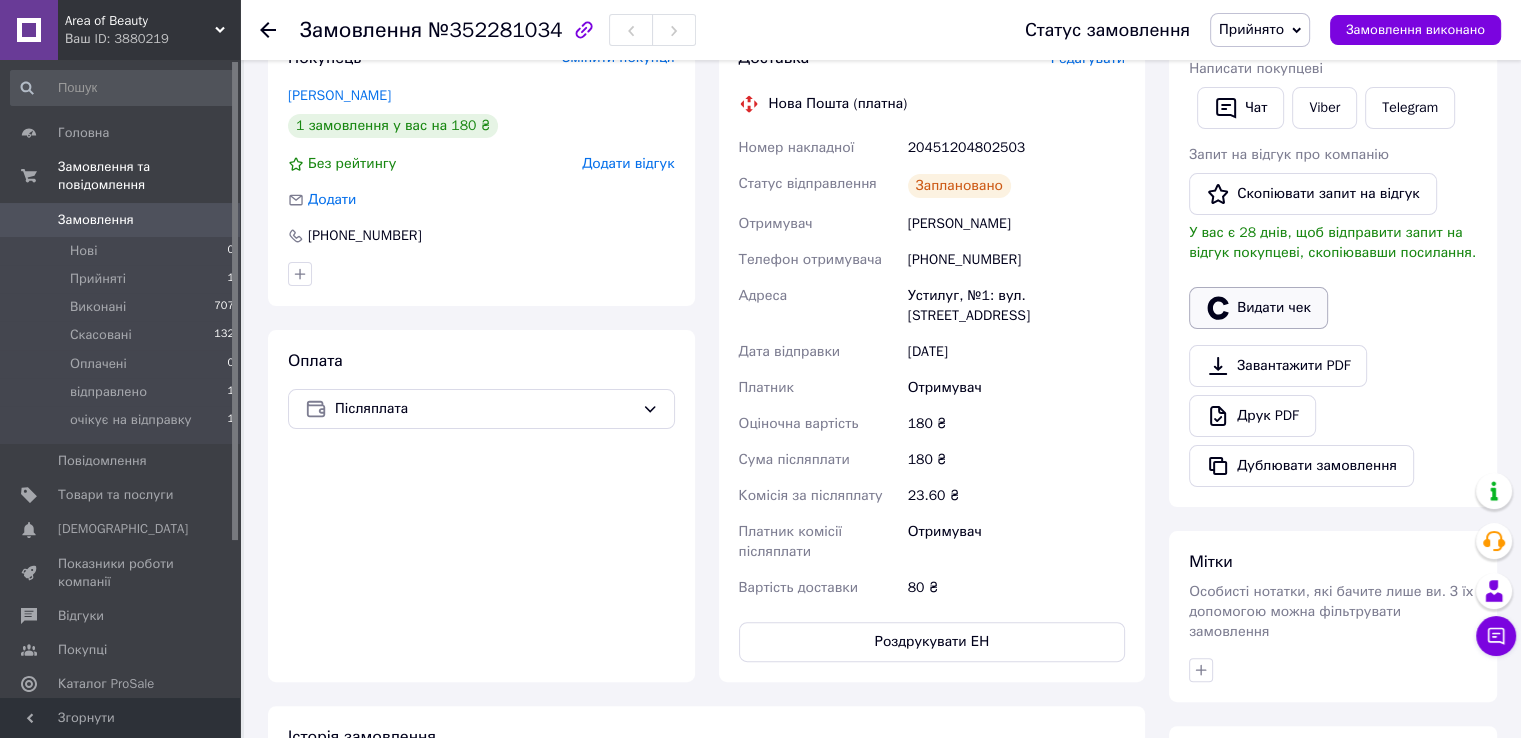 click on "Видати чек" at bounding box center (1258, 308) 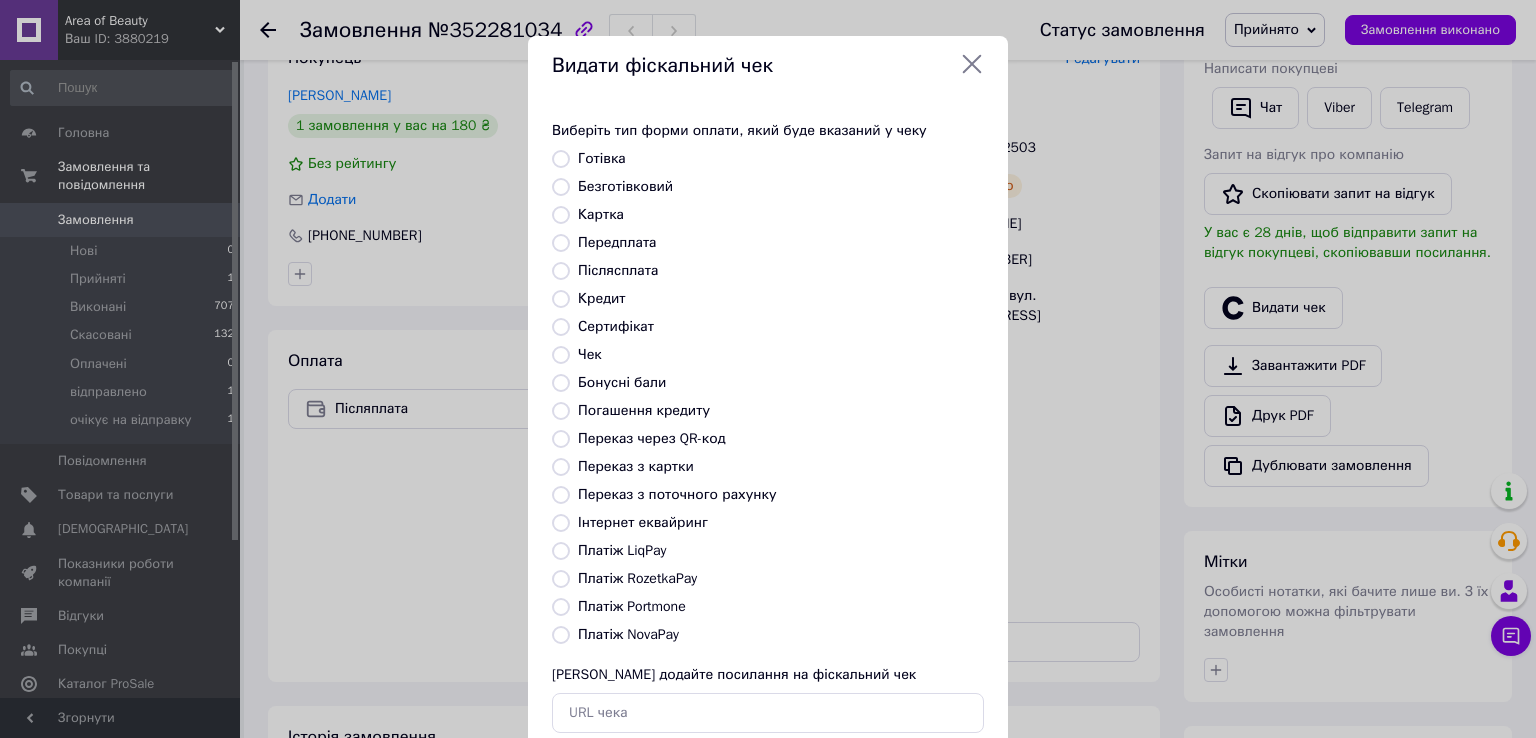 click on "Платіж NovaPay" at bounding box center (628, 634) 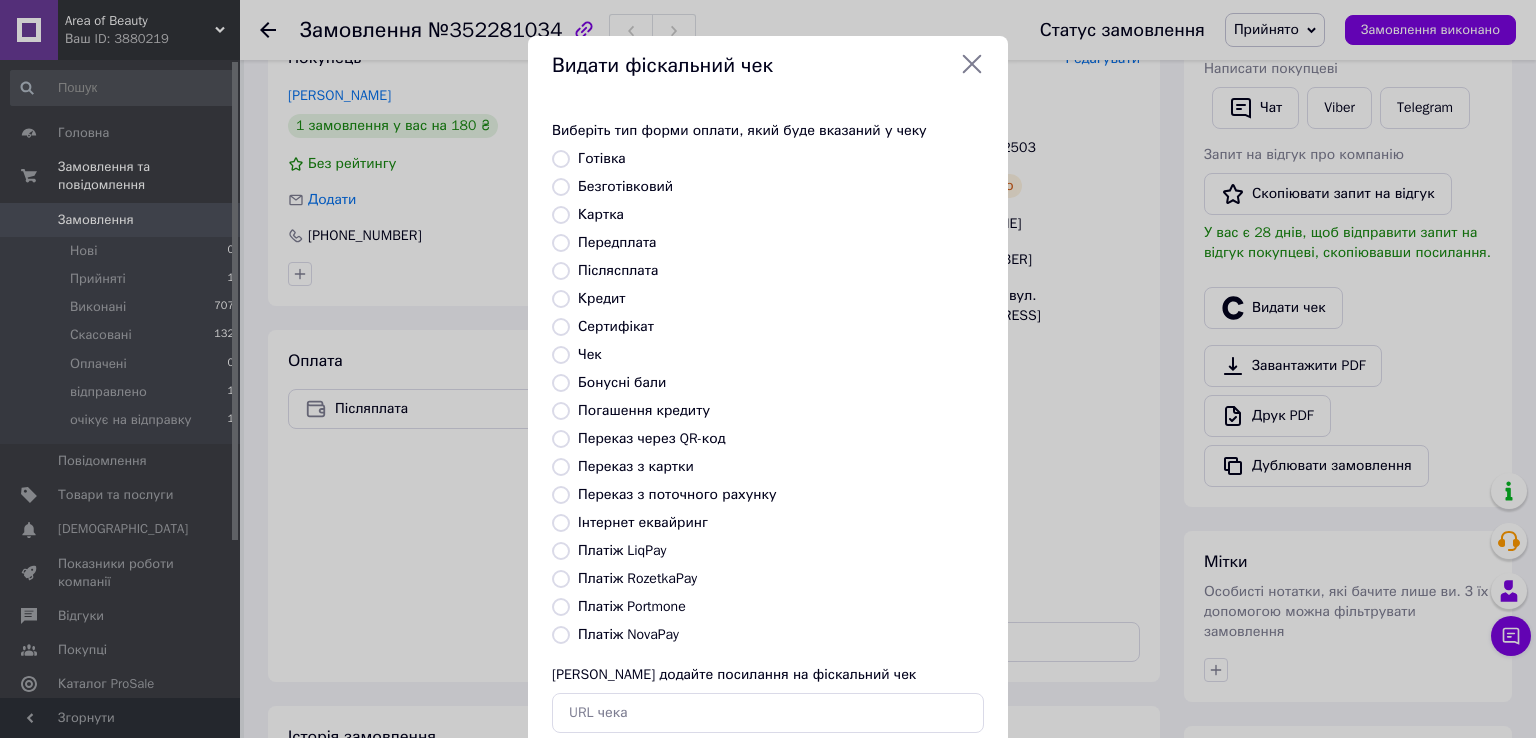 radio on "true" 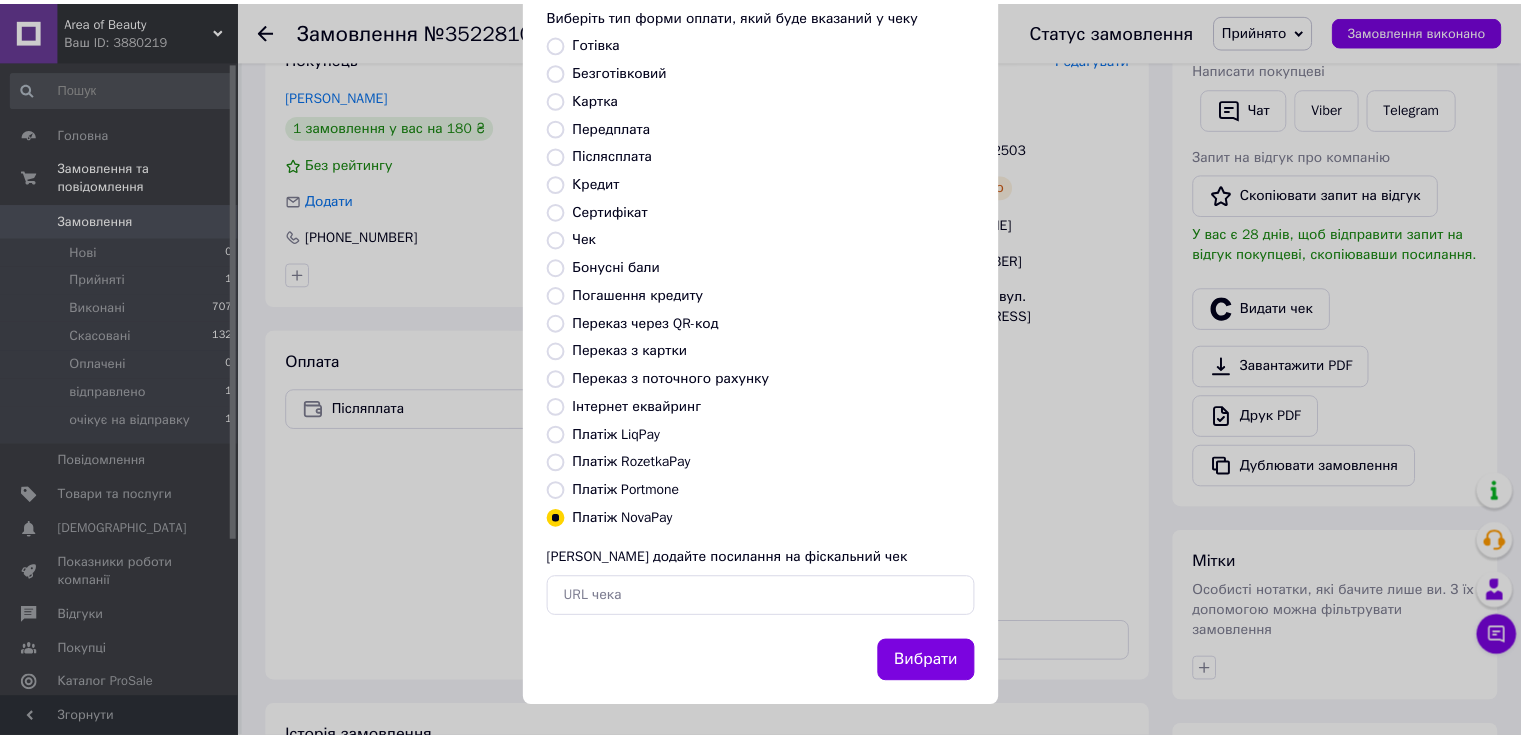 scroll, scrollTop: 120, scrollLeft: 0, axis: vertical 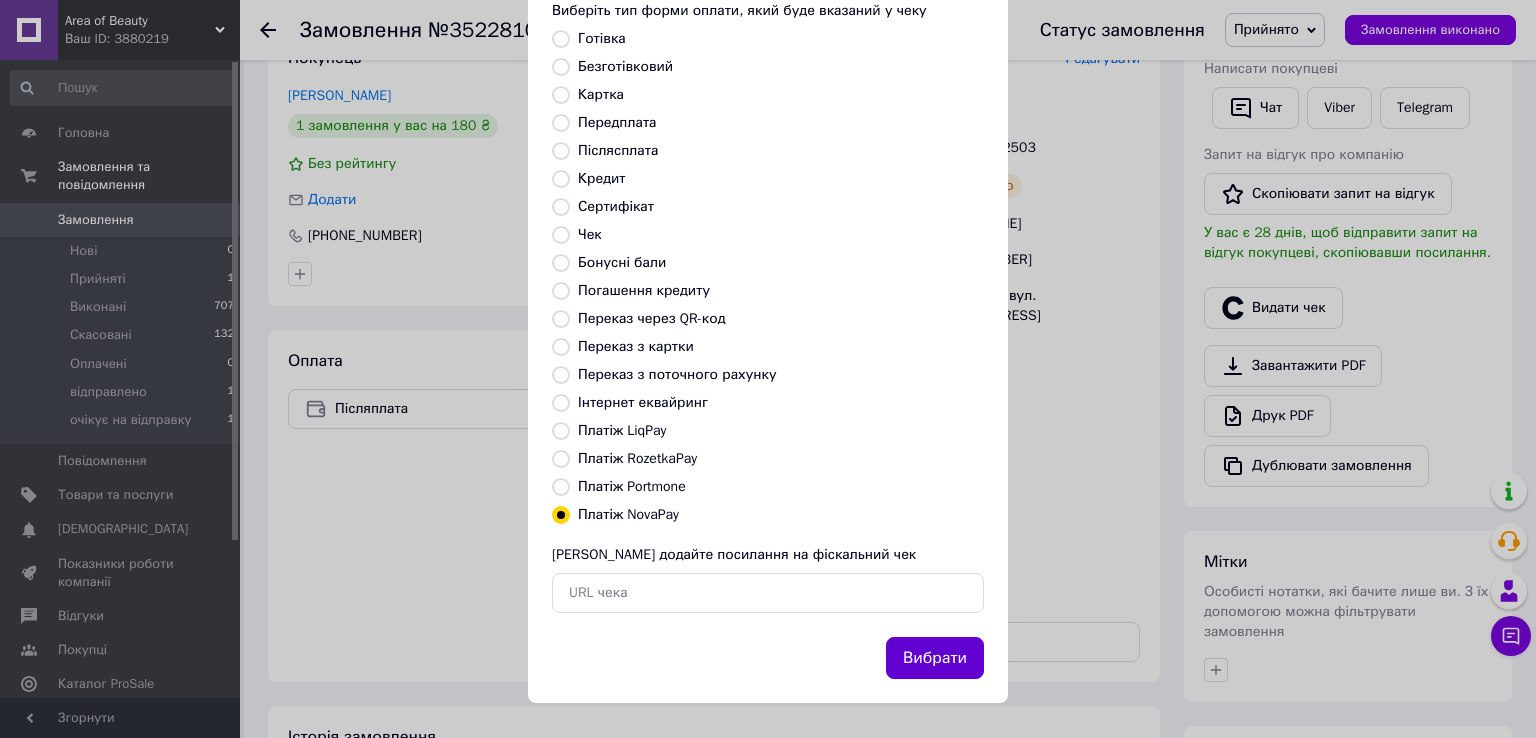 click on "Вибрати" at bounding box center [935, 658] 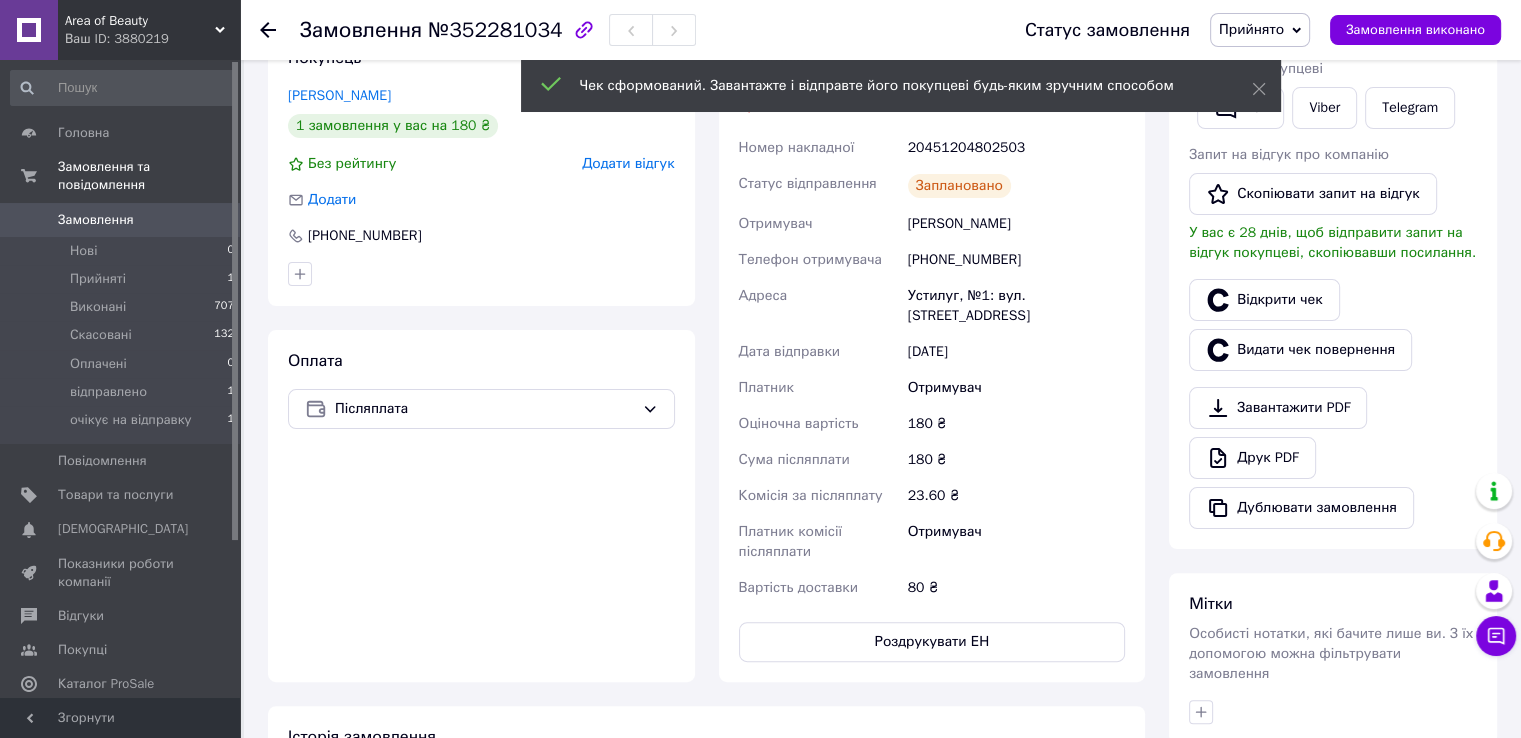 click on "Прийнято" at bounding box center (1251, 29) 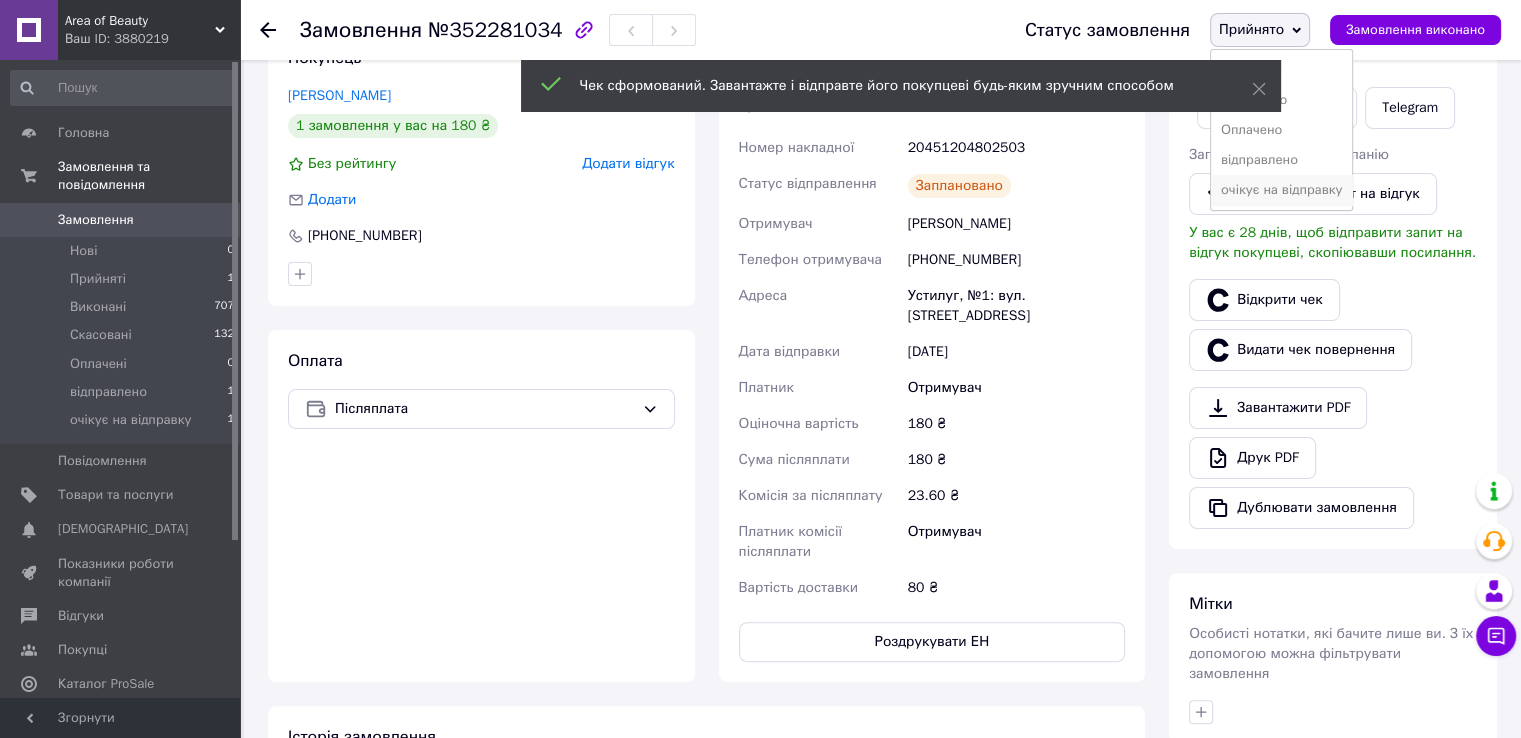 click on "очікує на відправку" at bounding box center [1282, 190] 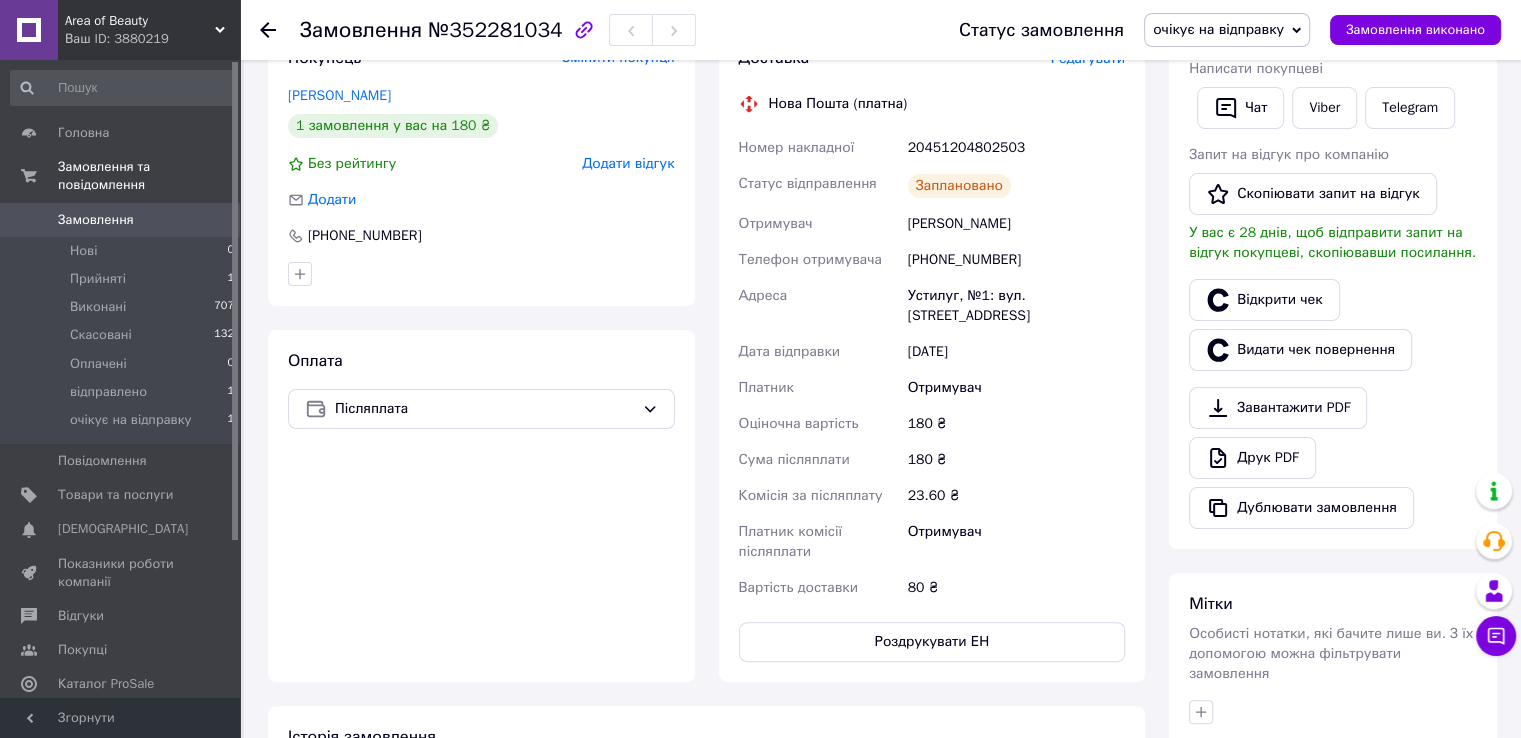 click on "20451204802503" at bounding box center [1016, 148] 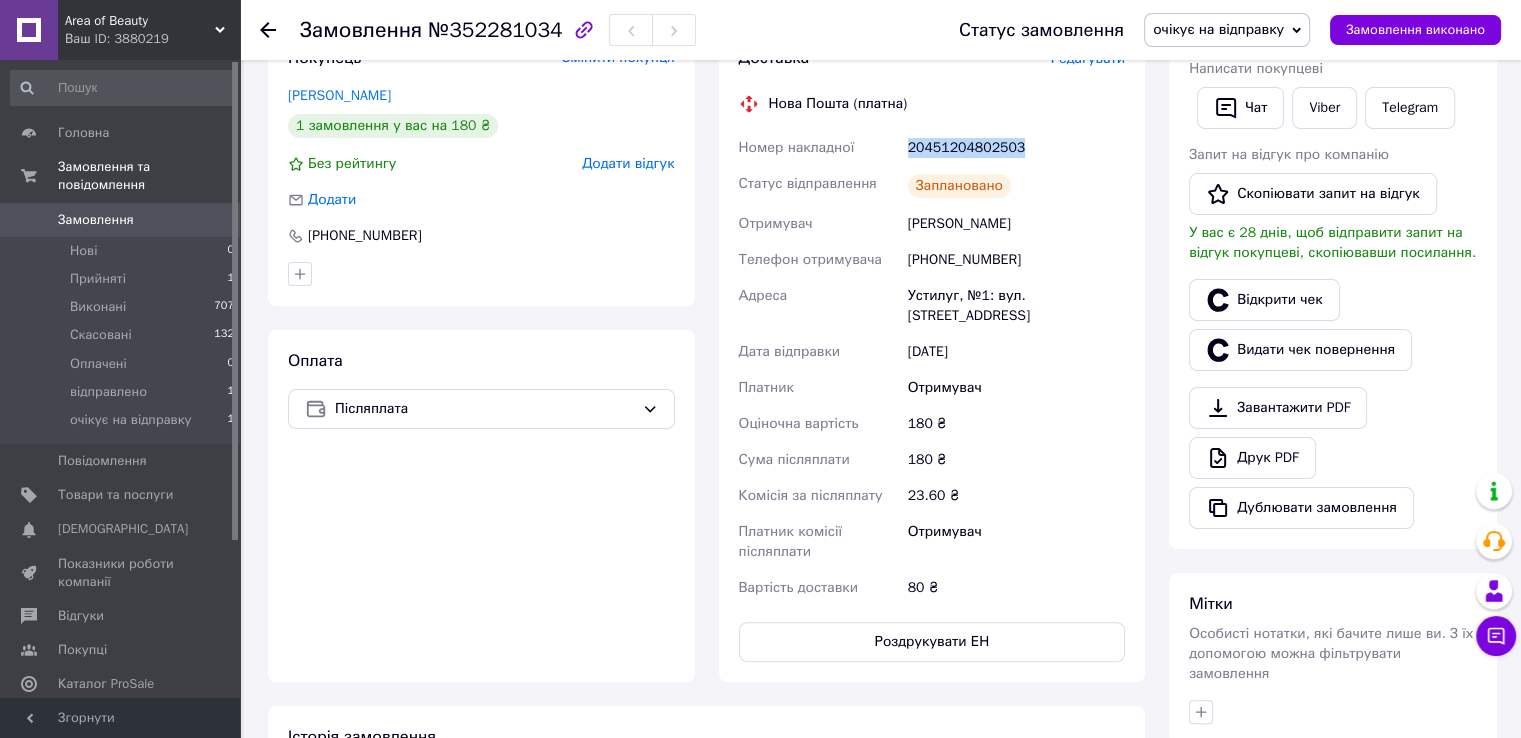 drag, startPoint x: 906, startPoint y: 150, endPoint x: 1014, endPoint y: 153, distance: 108.04166 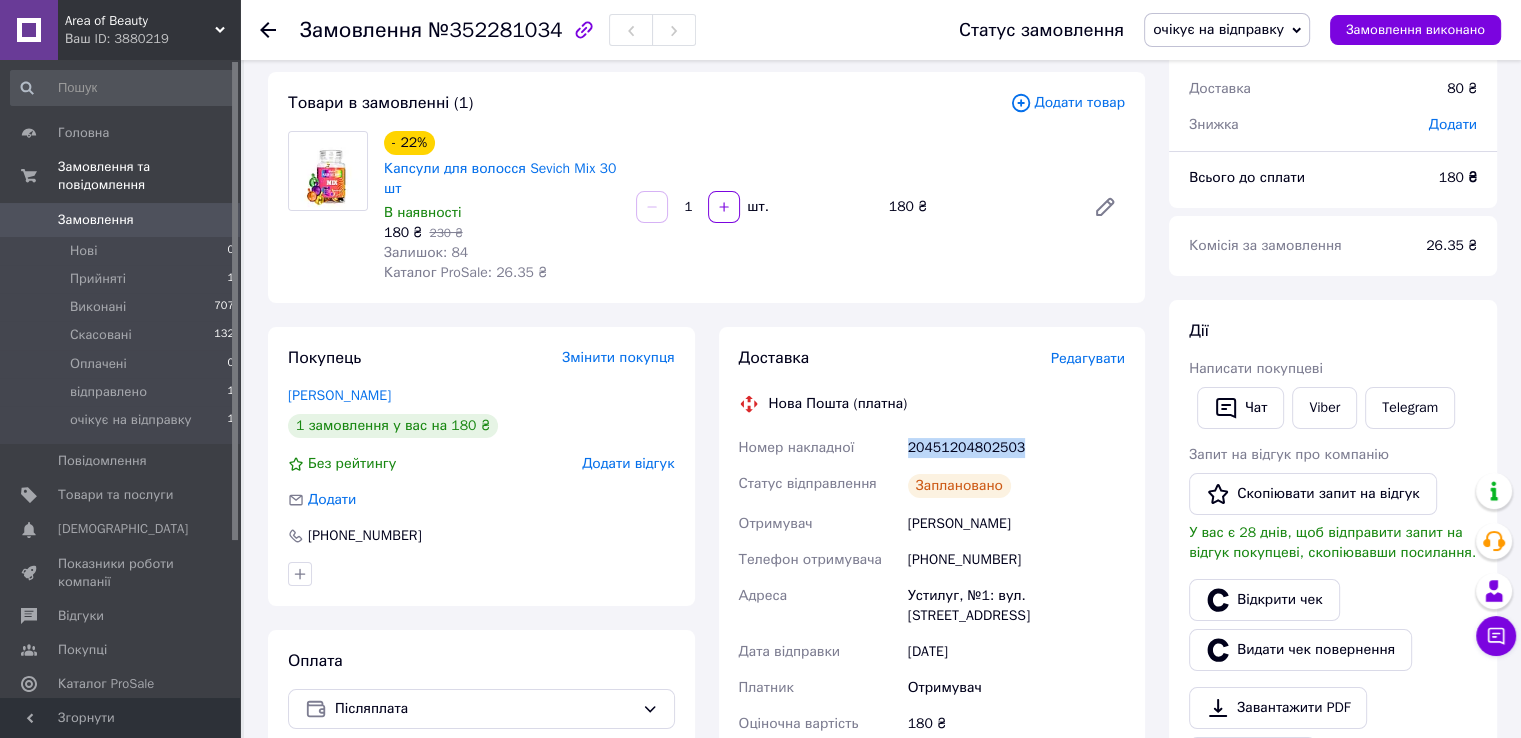scroll, scrollTop: 0, scrollLeft: 0, axis: both 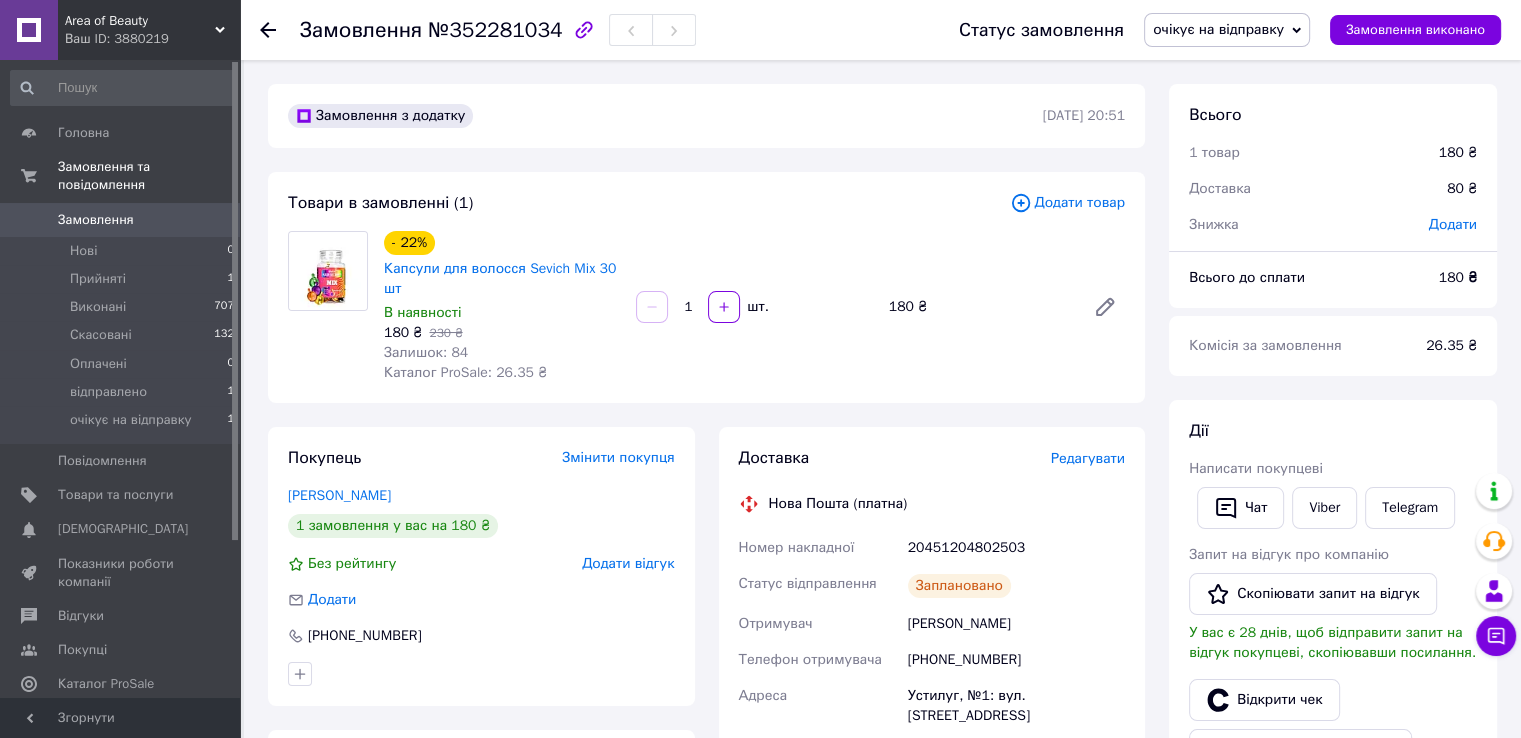 click 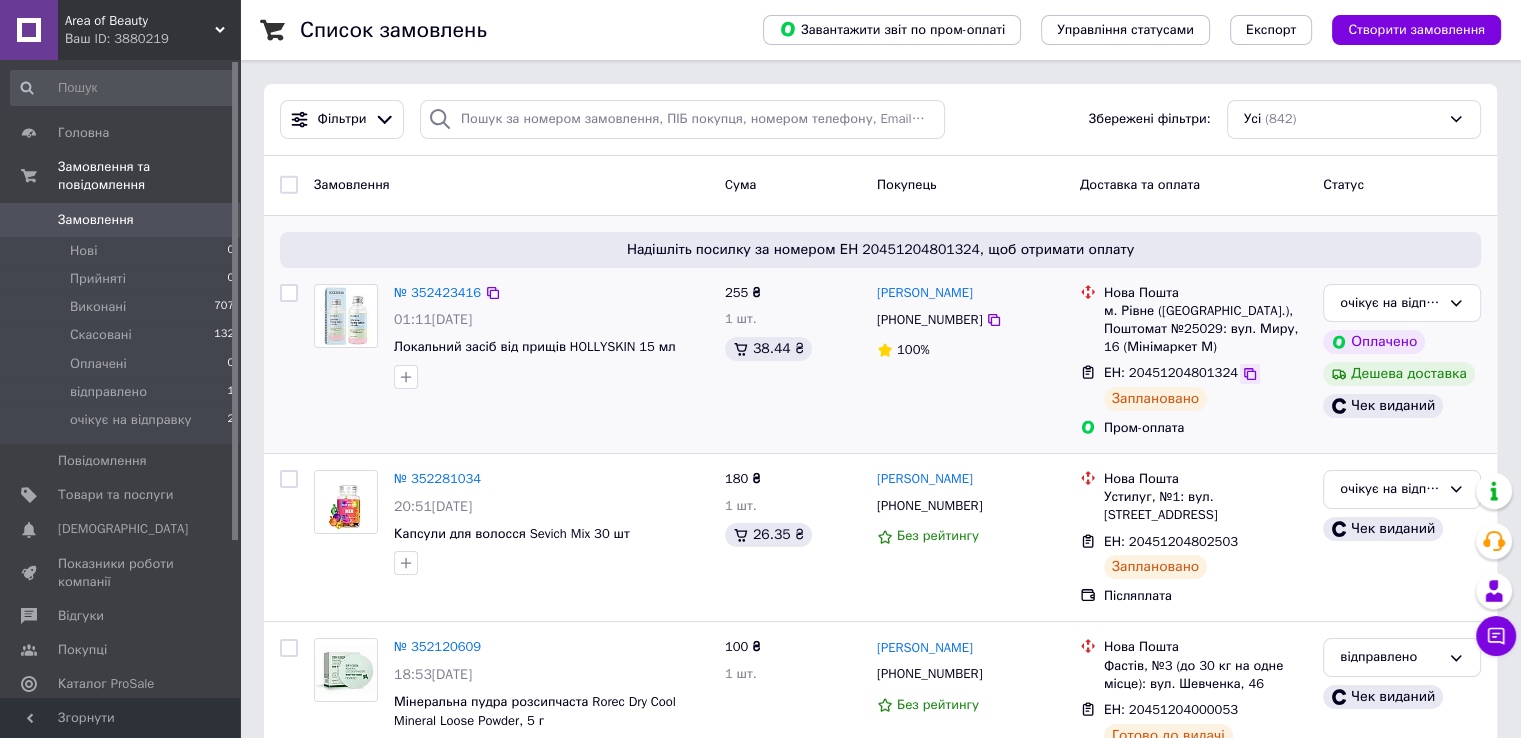 click 